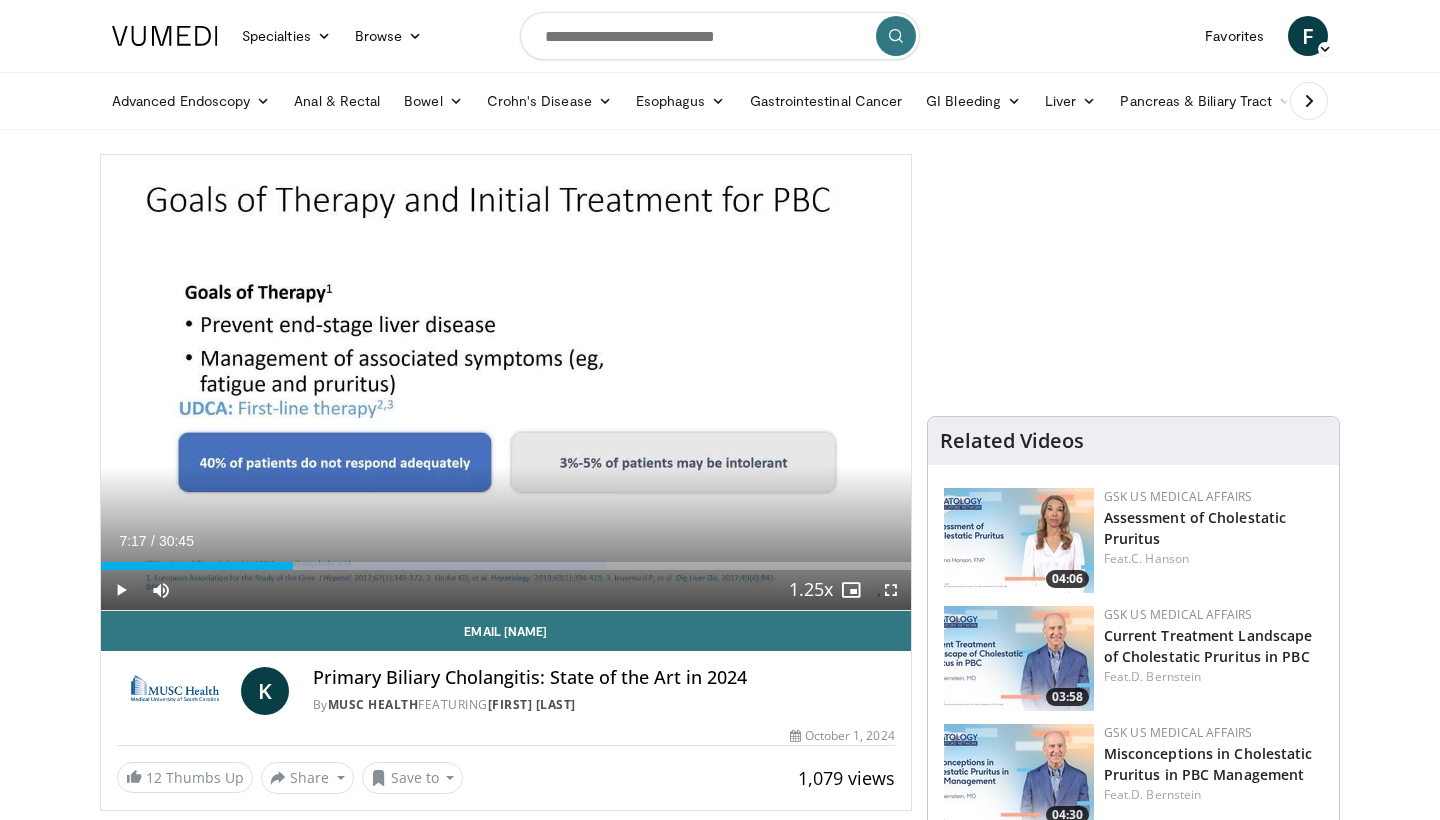scroll, scrollTop: 0, scrollLeft: 0, axis: both 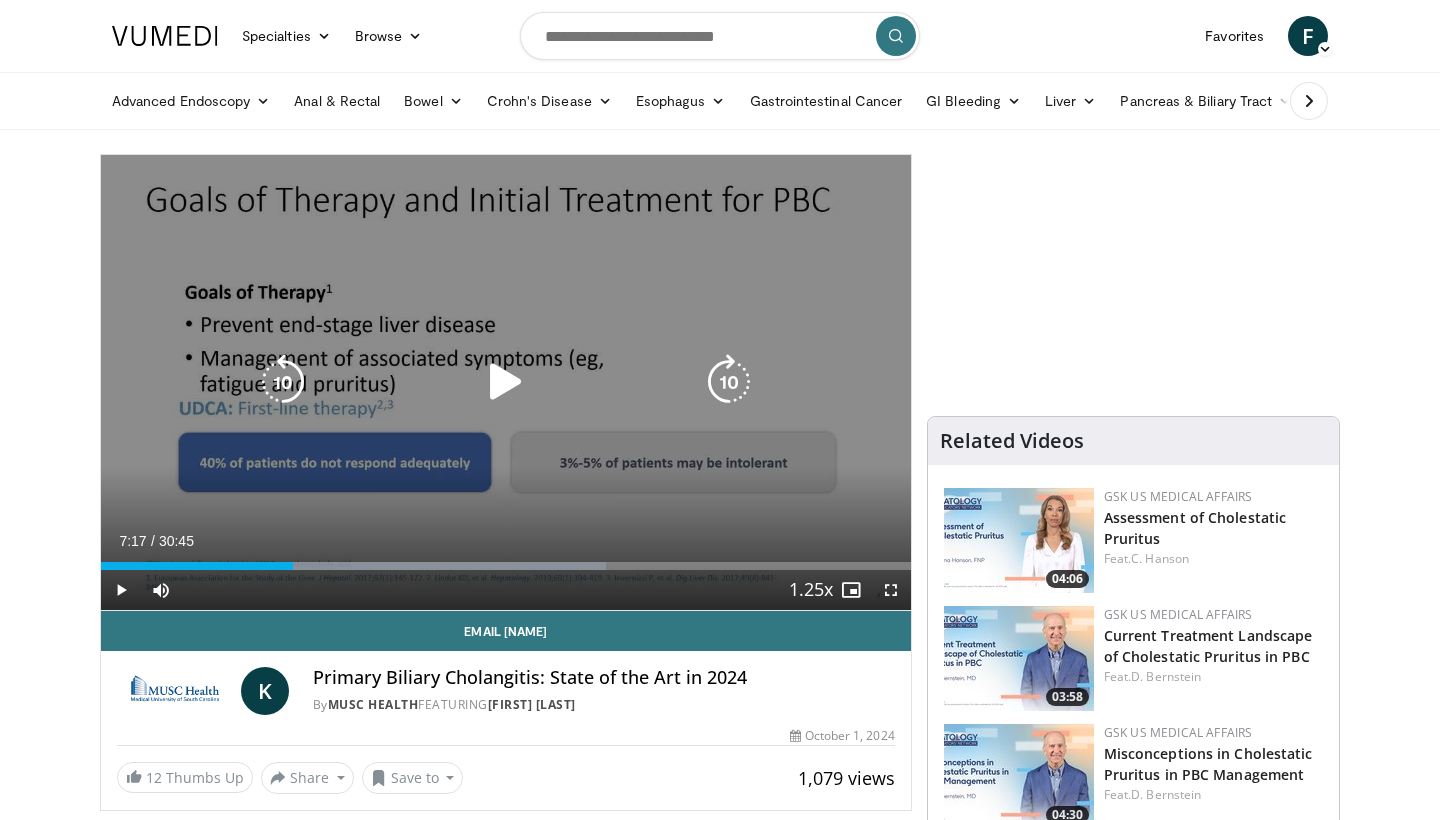 click at bounding box center (506, 382) 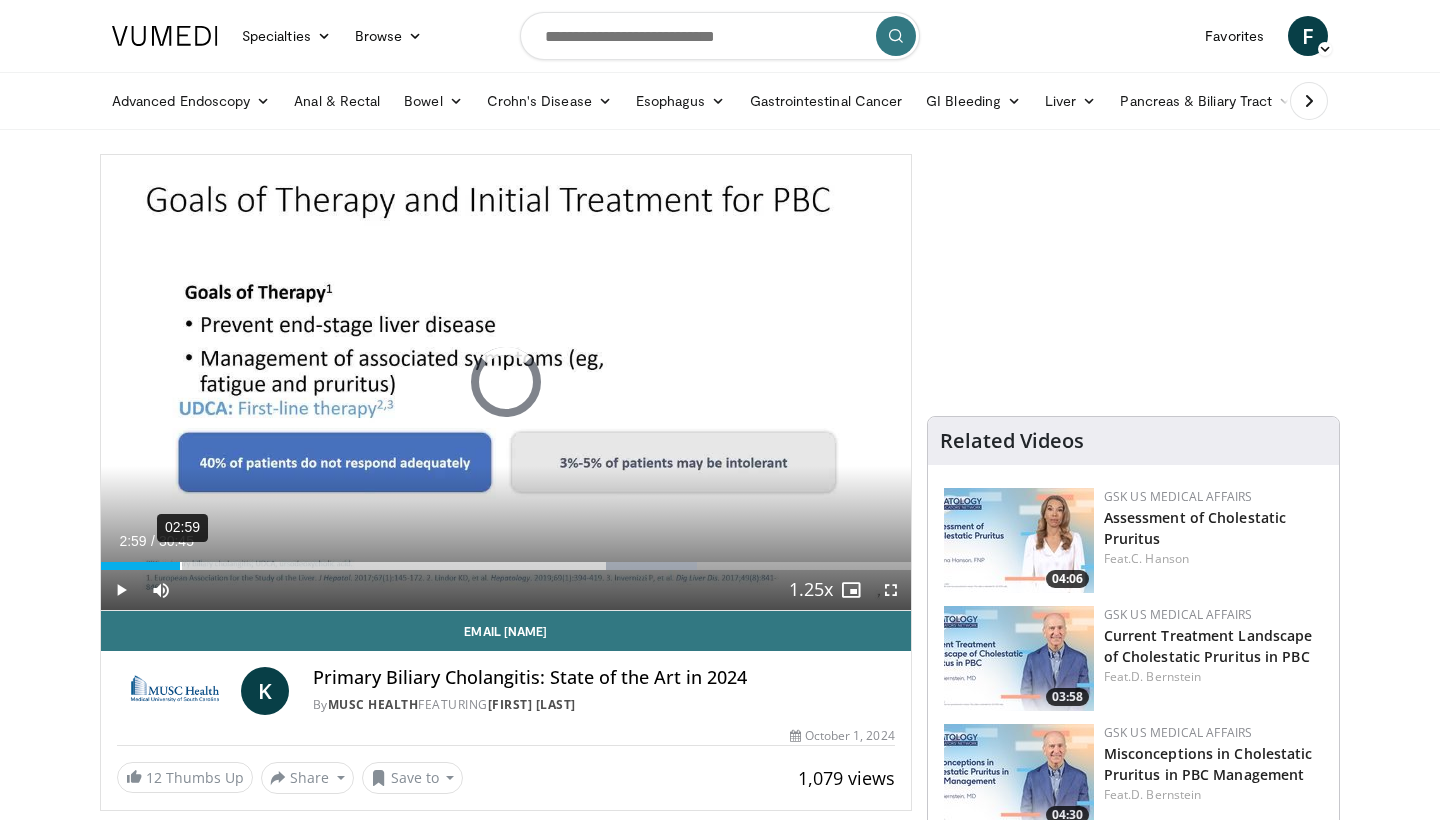 click on "02:59" at bounding box center [181, 566] 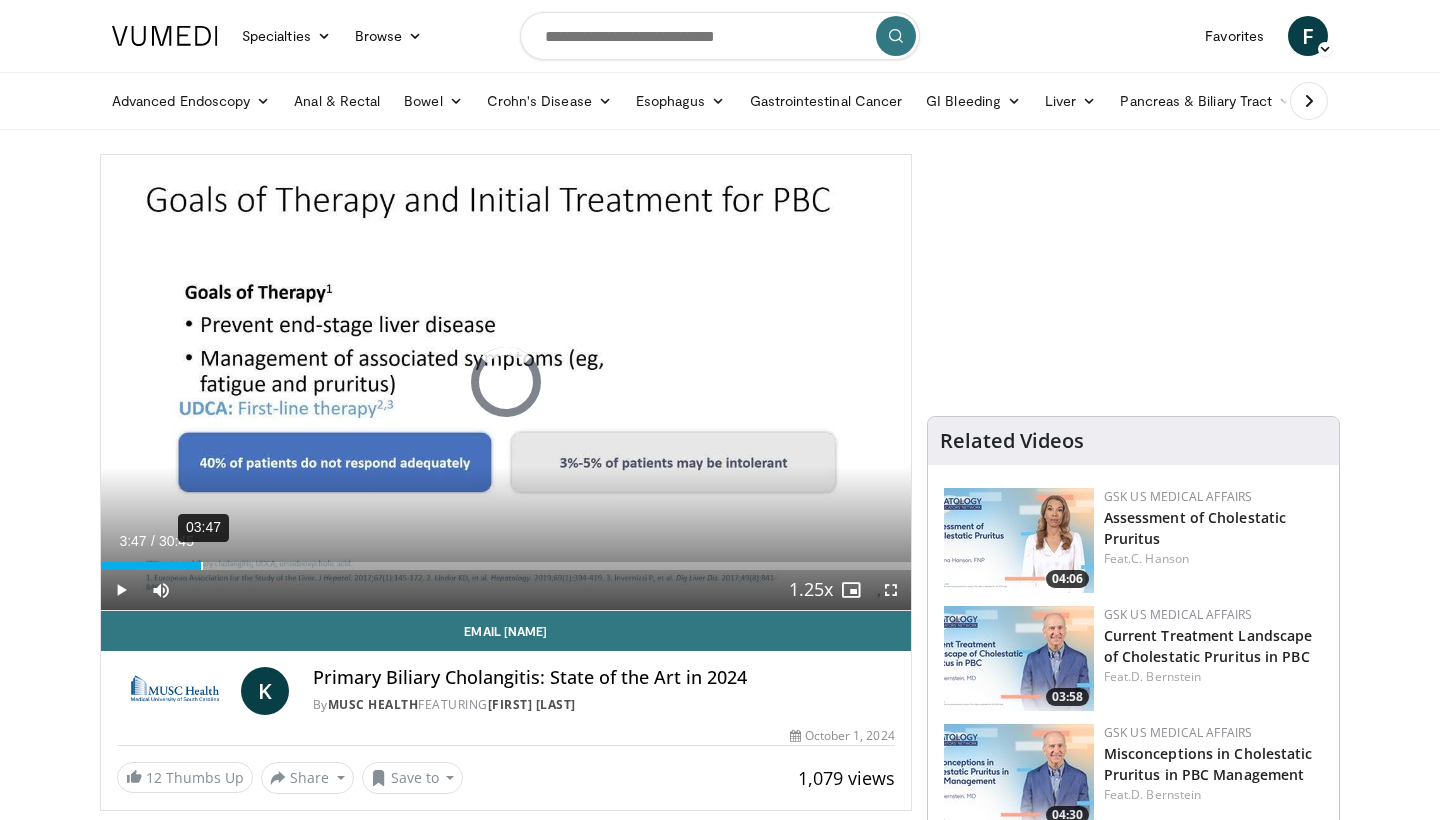 click on "03:47" at bounding box center (202, 566) 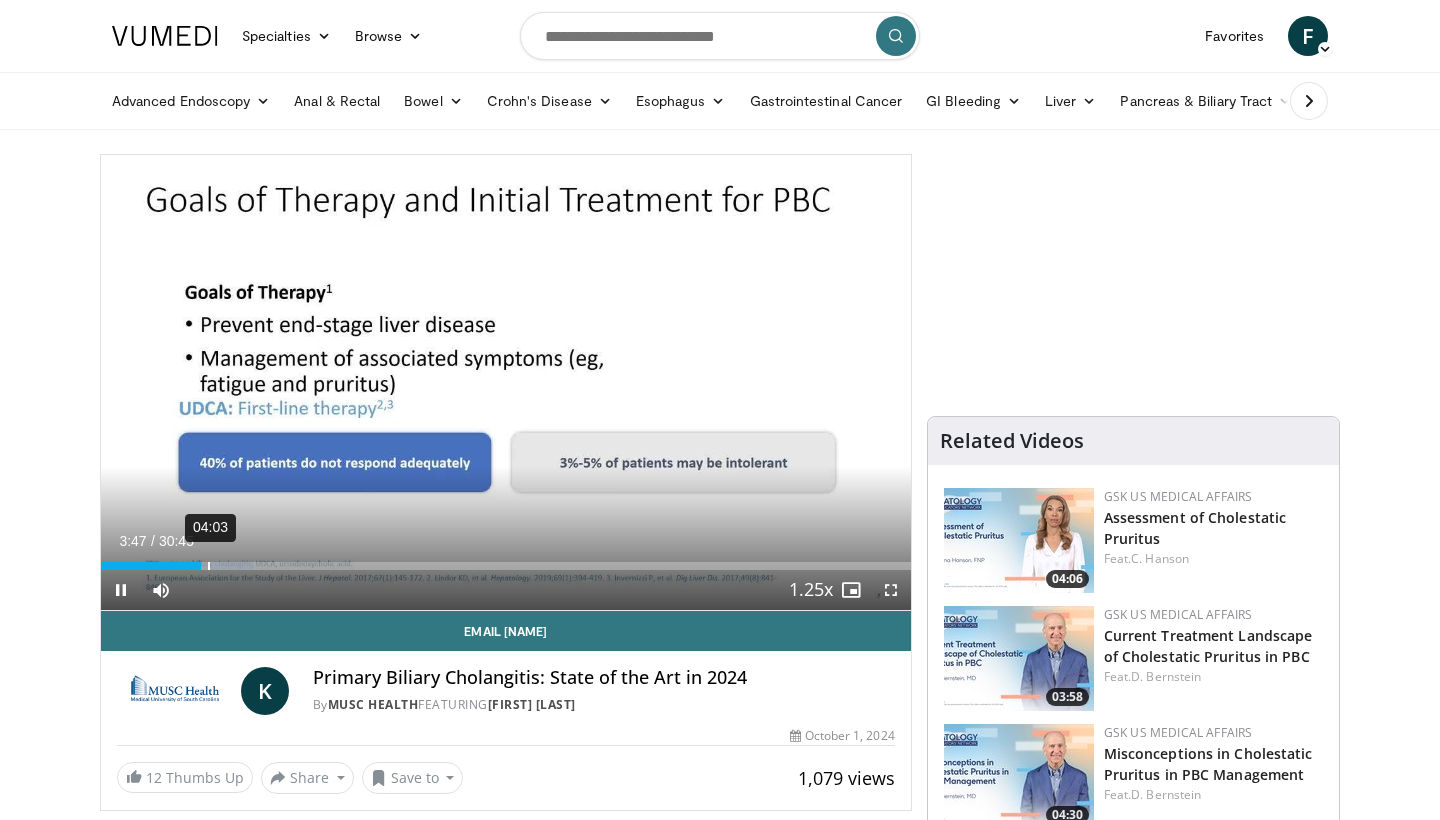click on "04:03" at bounding box center [209, 566] 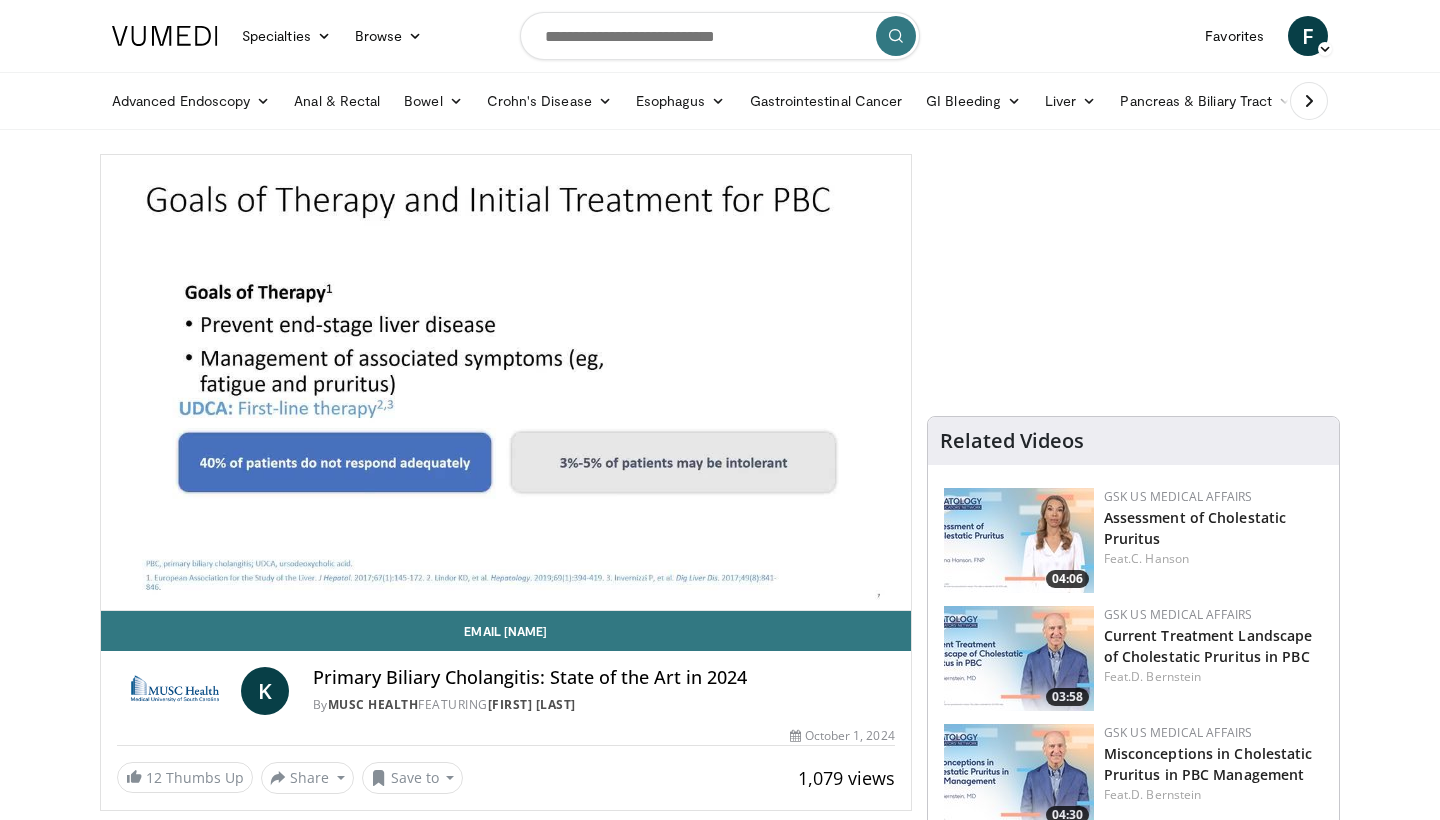 click on "Loaded :  24.39% 04:06 04:06" at bounding box center [506, 606] 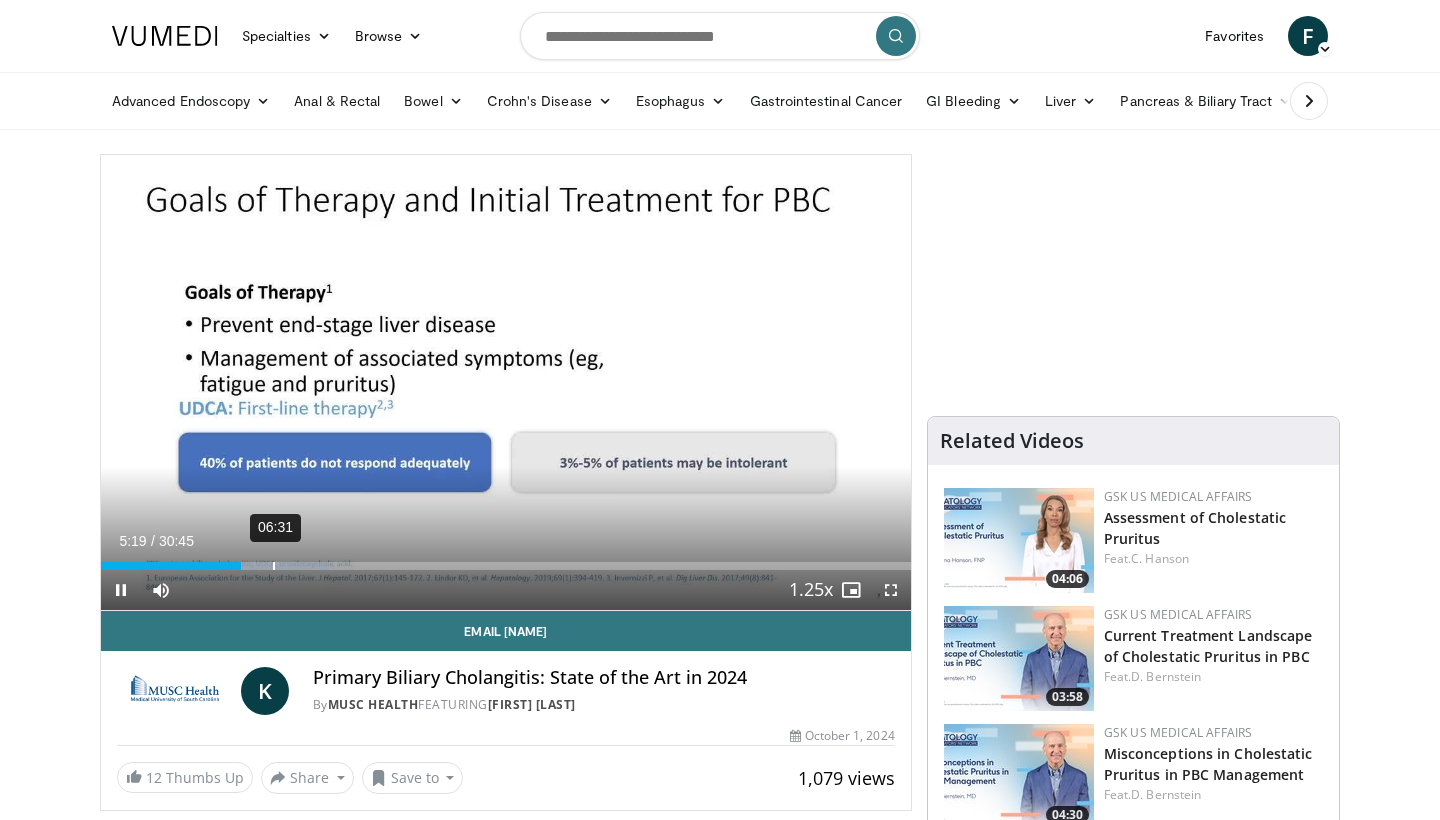 click on "06:31" at bounding box center (274, 566) 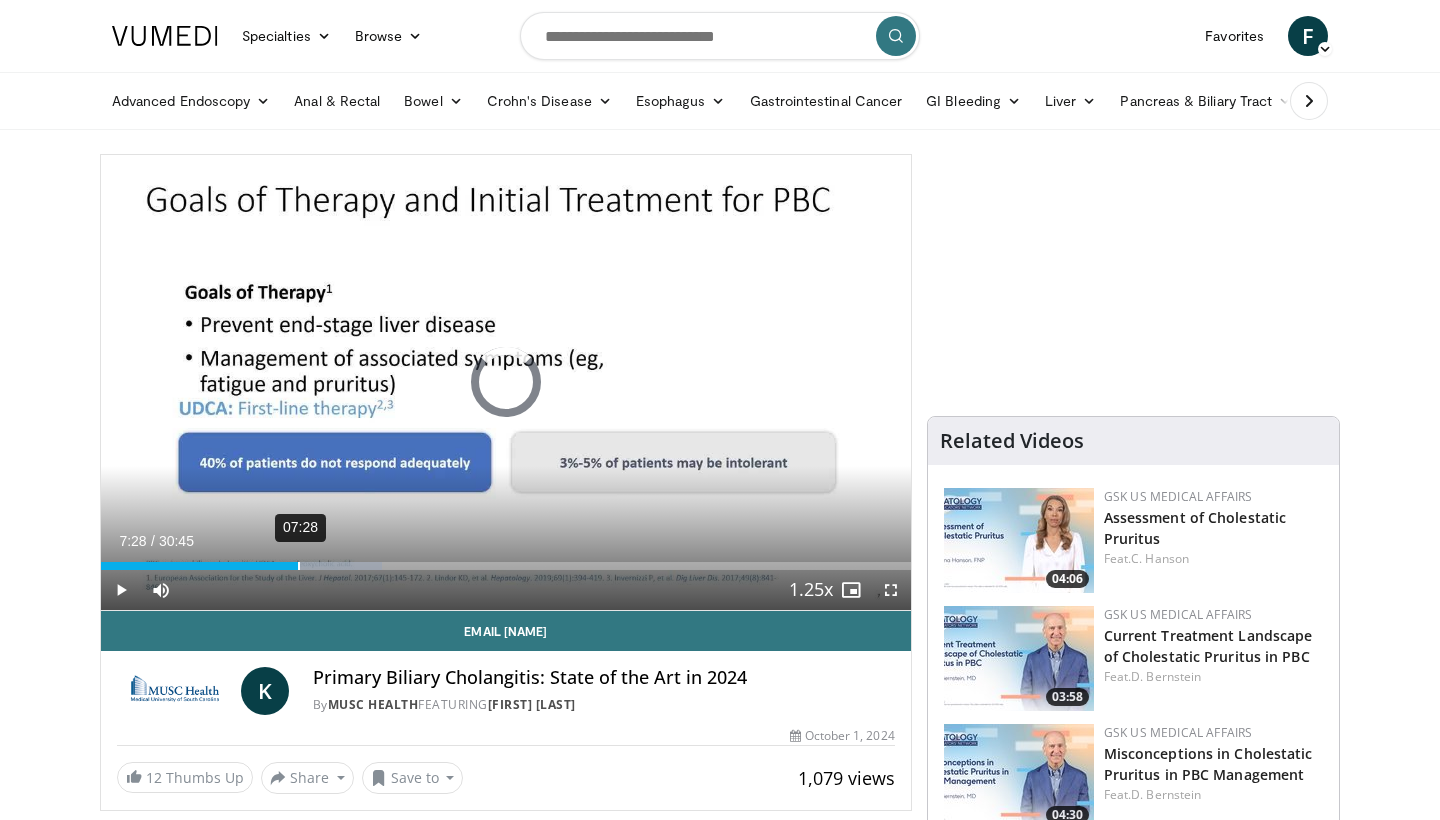 click on "07:28" at bounding box center (299, 566) 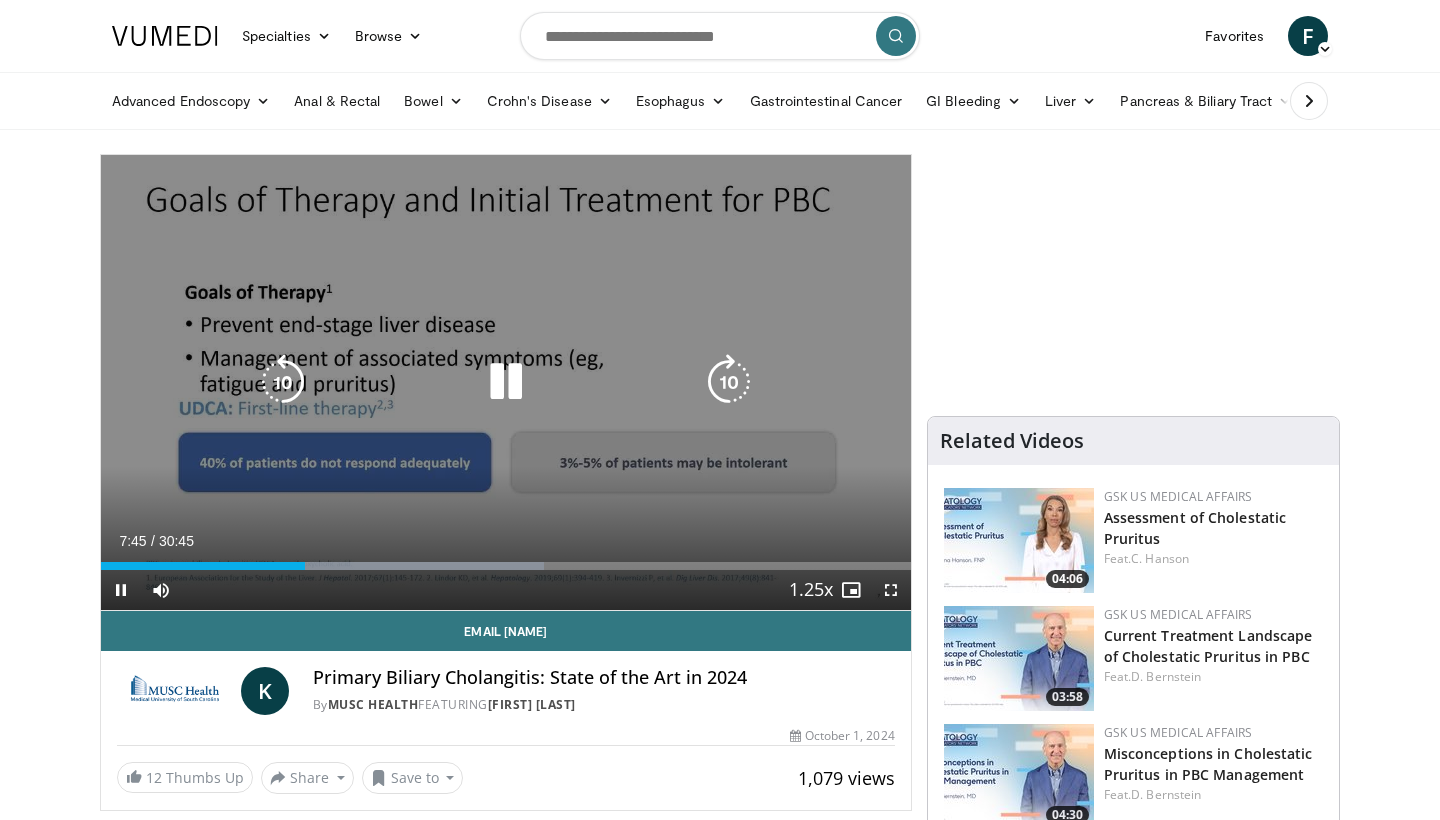 click at bounding box center [506, 382] 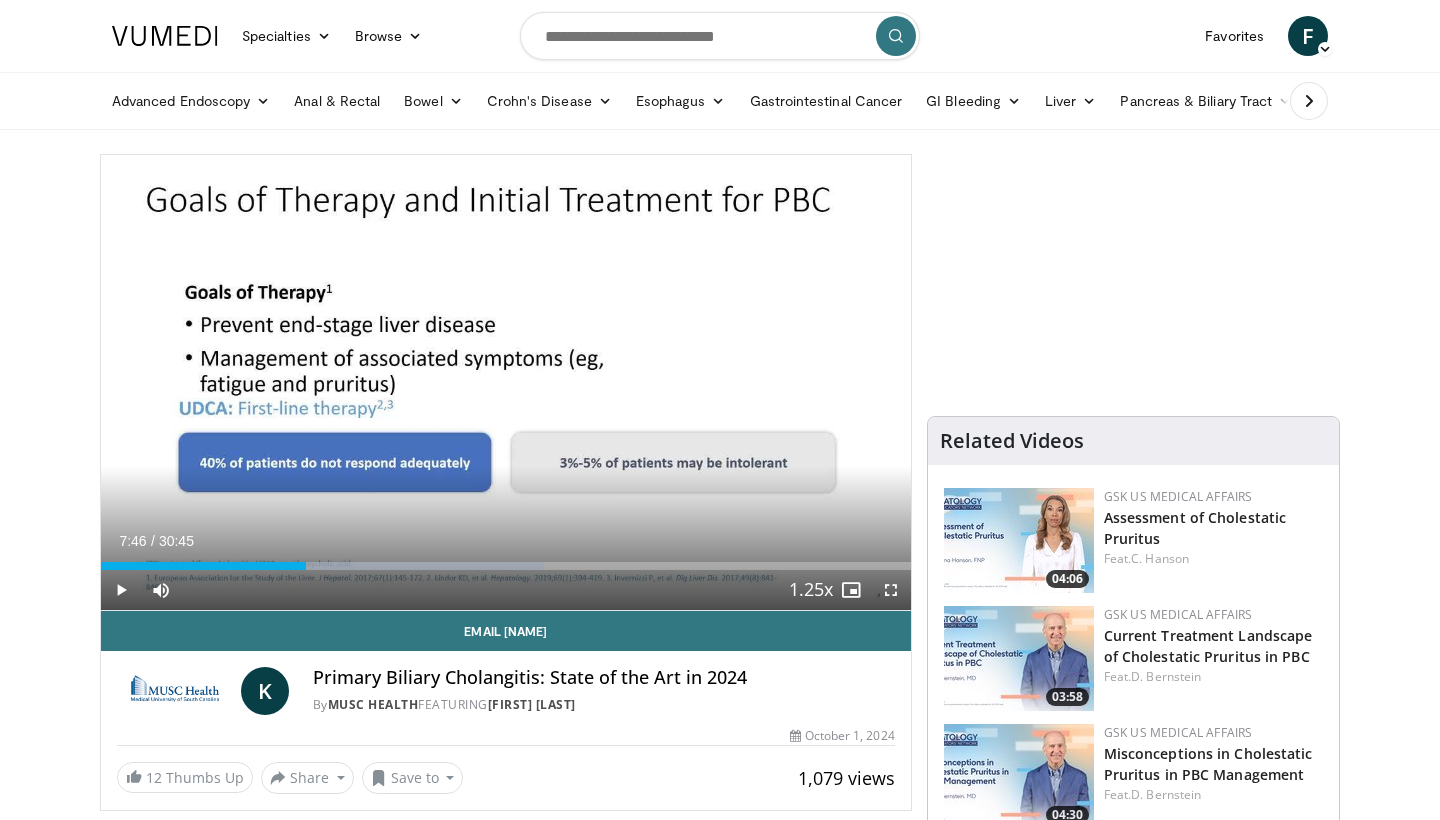 click on "Specialties
Adult & Family Medicine
Allergy, Asthma, Immunology
Anesthesiology
Cardiology
Dental
Dermatology
Endocrinology
Gastroenterology & Hepatology
General Surgery
Hematology & Oncology
Infectious Disease
Nephrology
Neurology
Neurosurgery
Obstetrics & Gynecology
Ophthalmology
Oral Maxillofacial
Orthopaedics
Otolaryngology
Pediatrics
Plastic Surgery
Podiatry
Psychiatry
Pulmonology
Radiation Oncology
Radiology
Rheumatology
Urology
Browse
F" at bounding box center [720, 36] 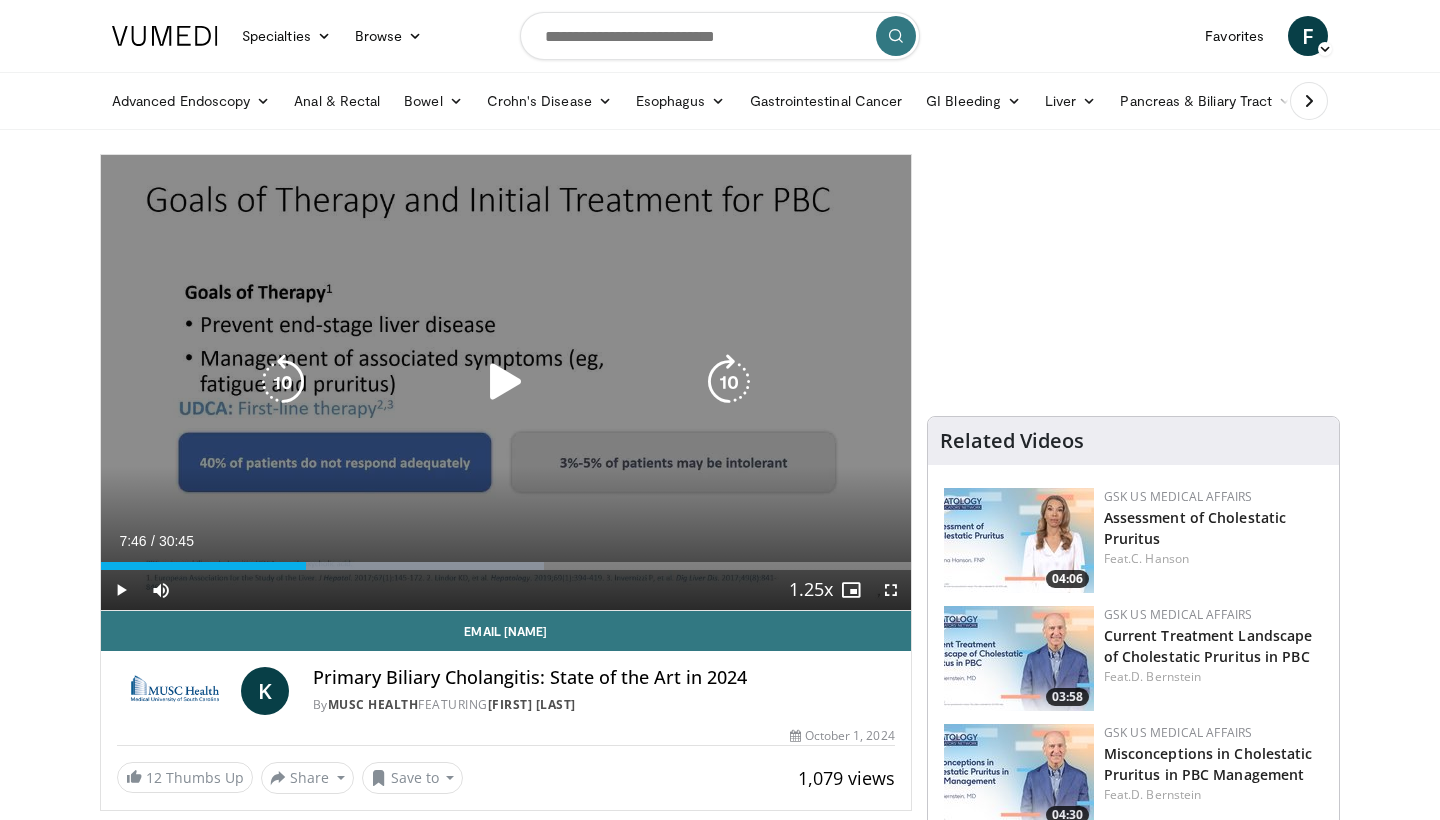 click at bounding box center (506, 382) 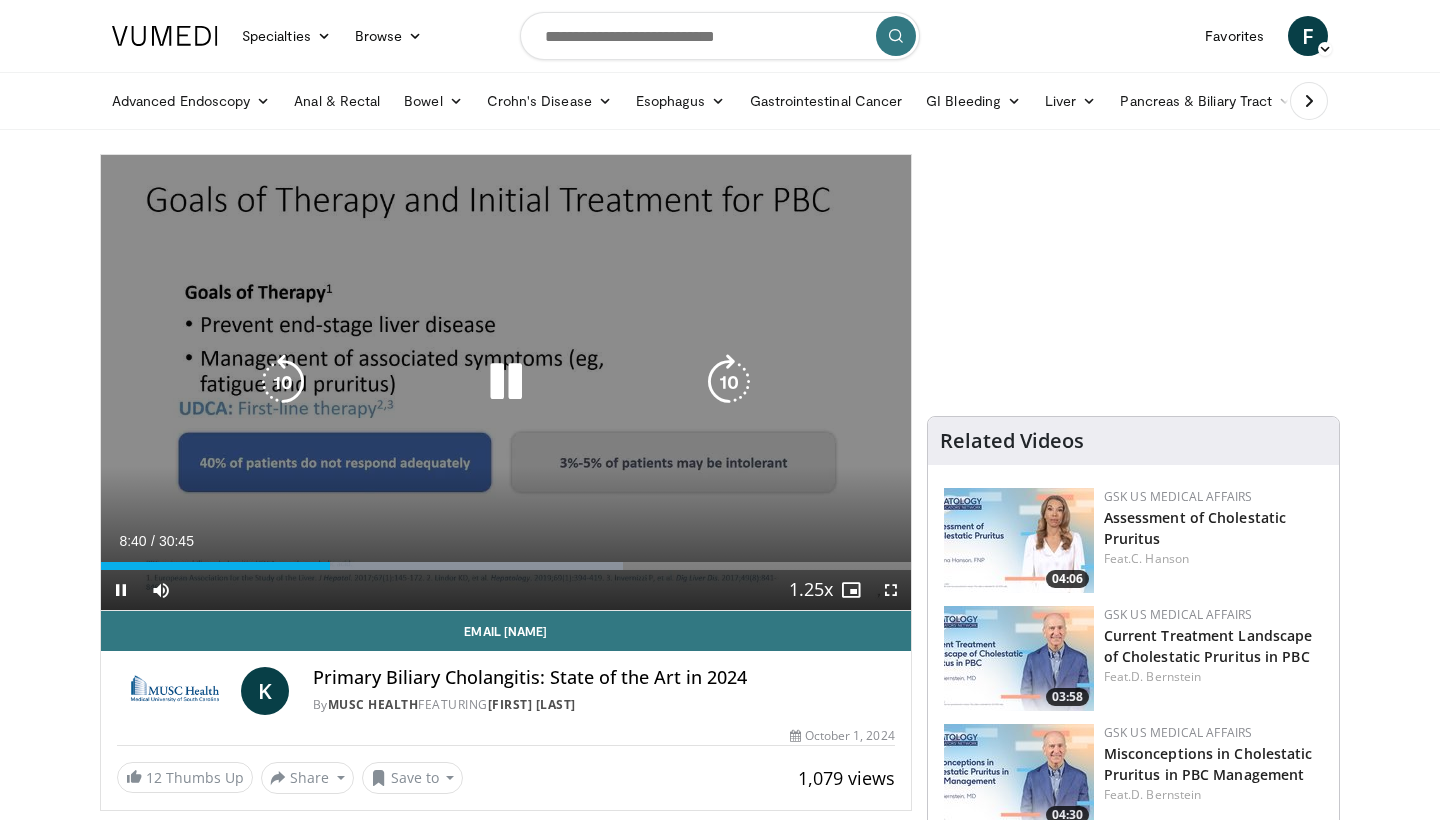 click at bounding box center [506, 382] 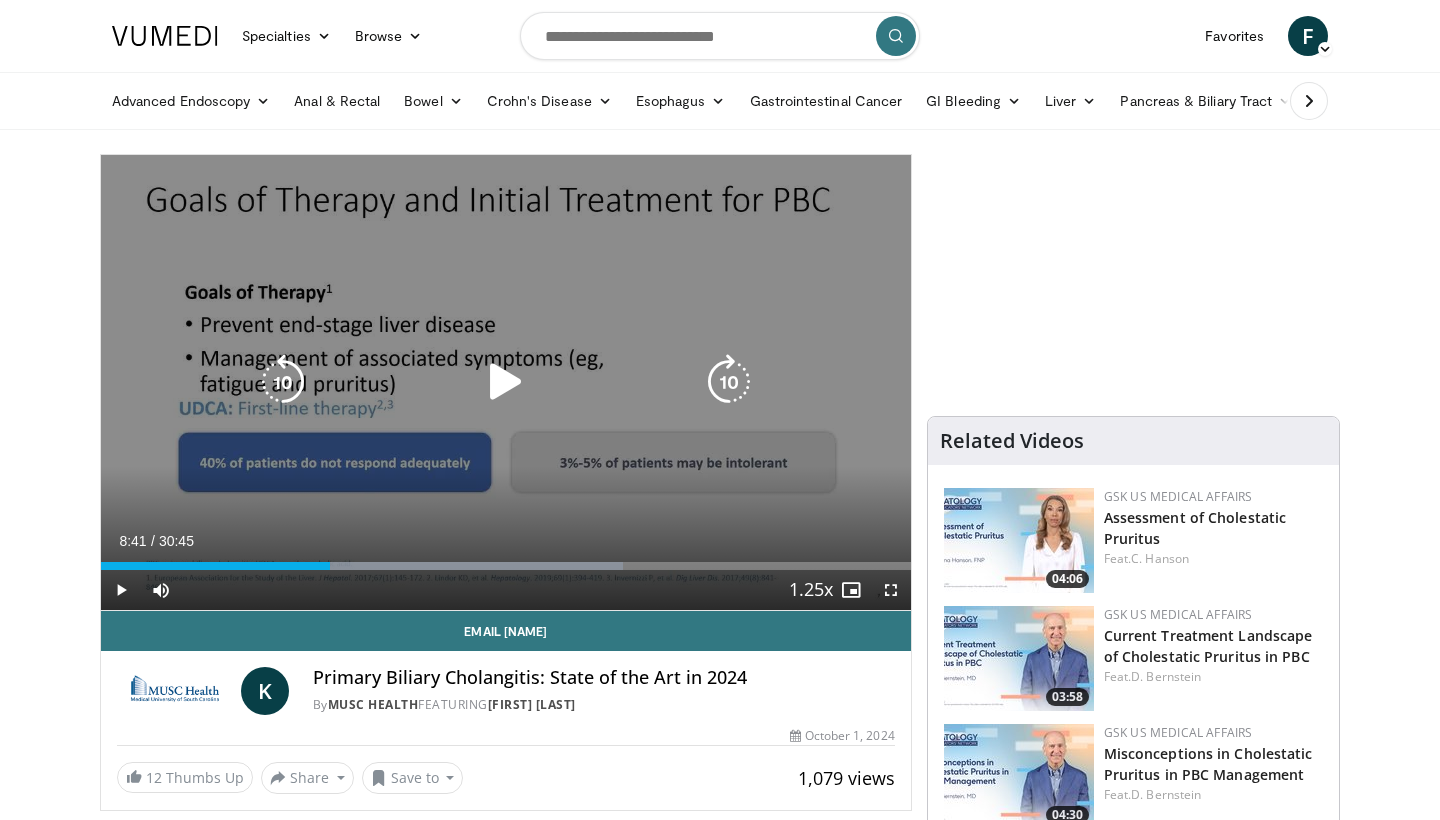 click at bounding box center (506, 382) 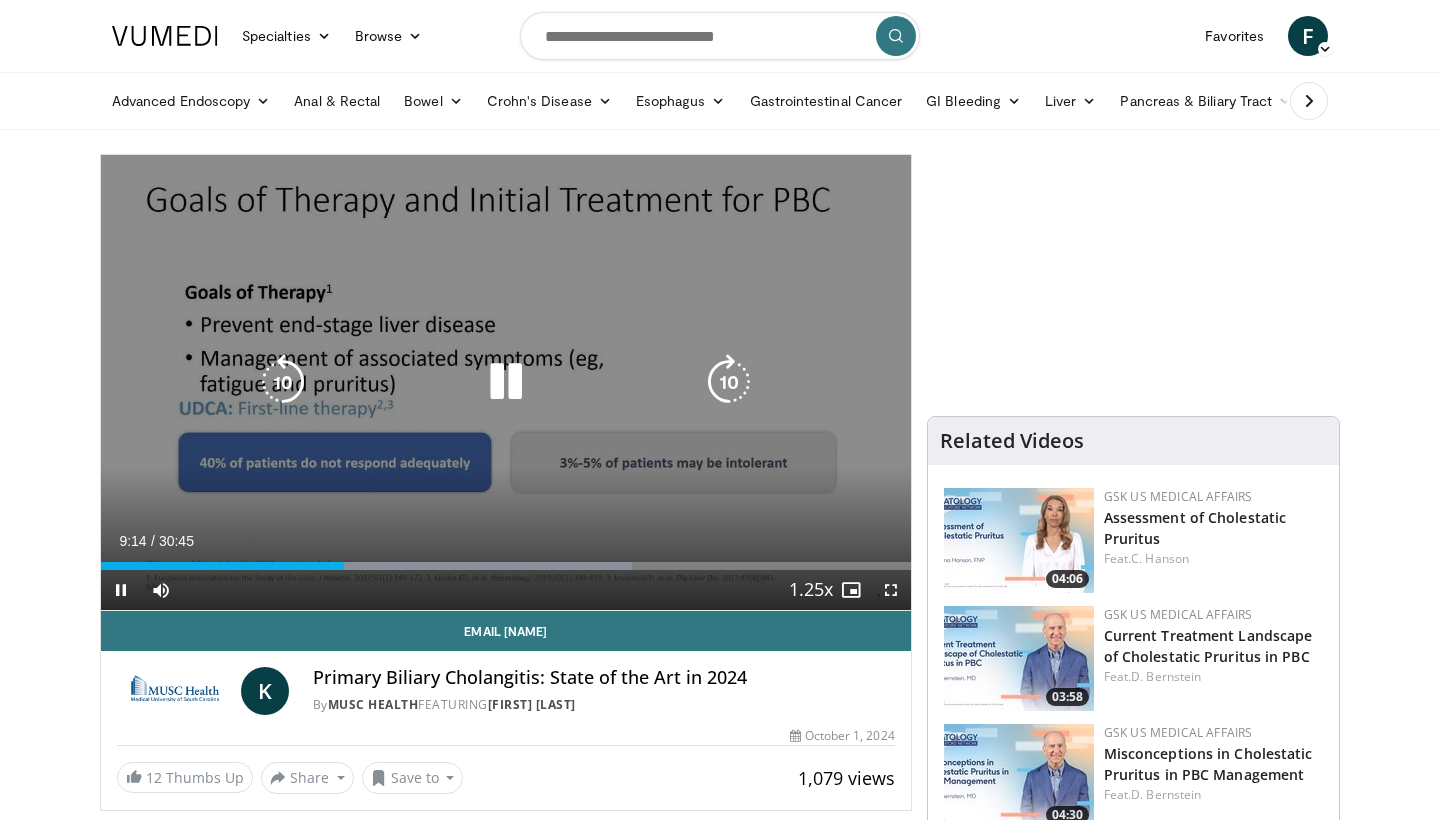 click at bounding box center (506, 382) 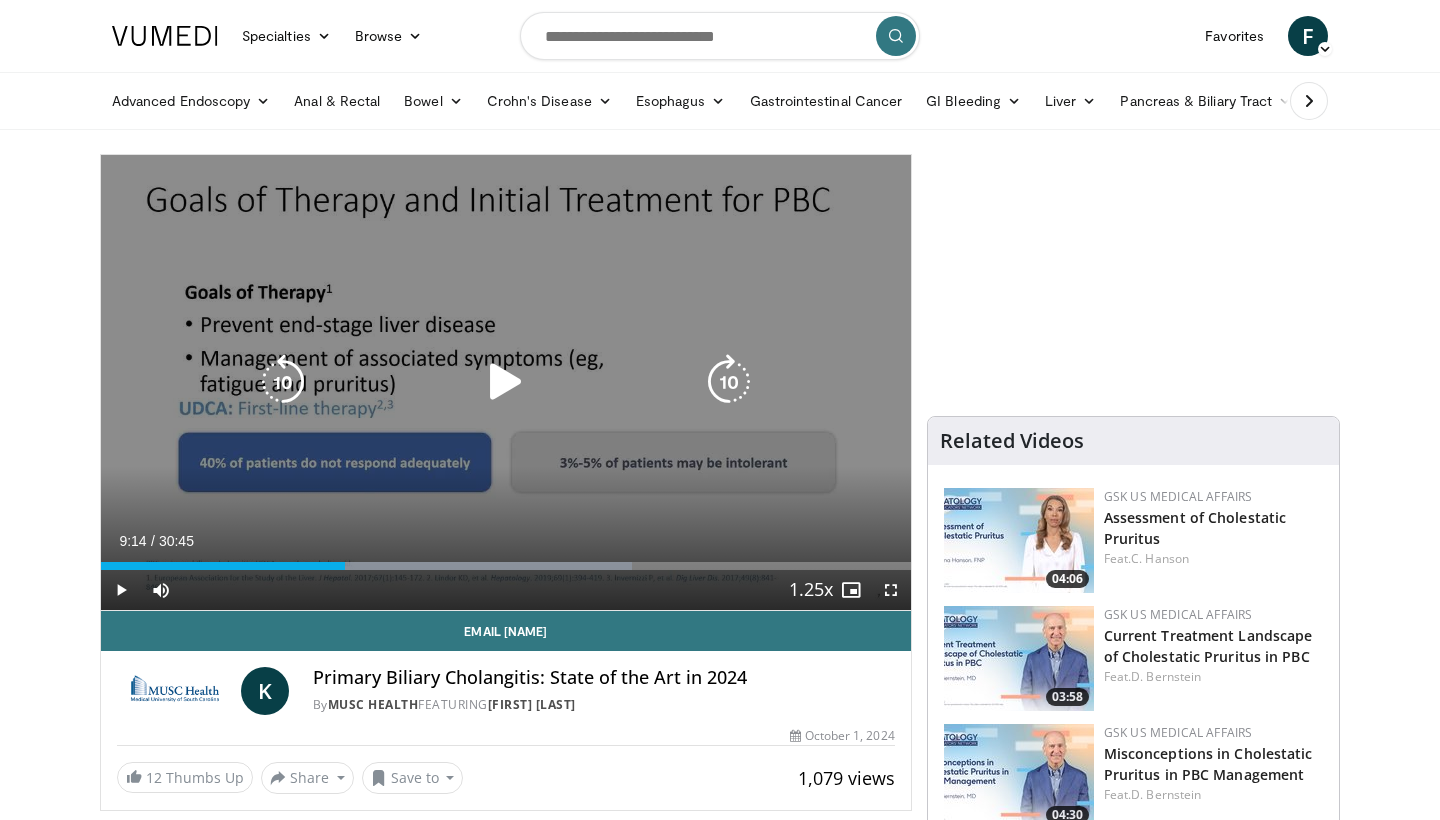 click at bounding box center (506, 382) 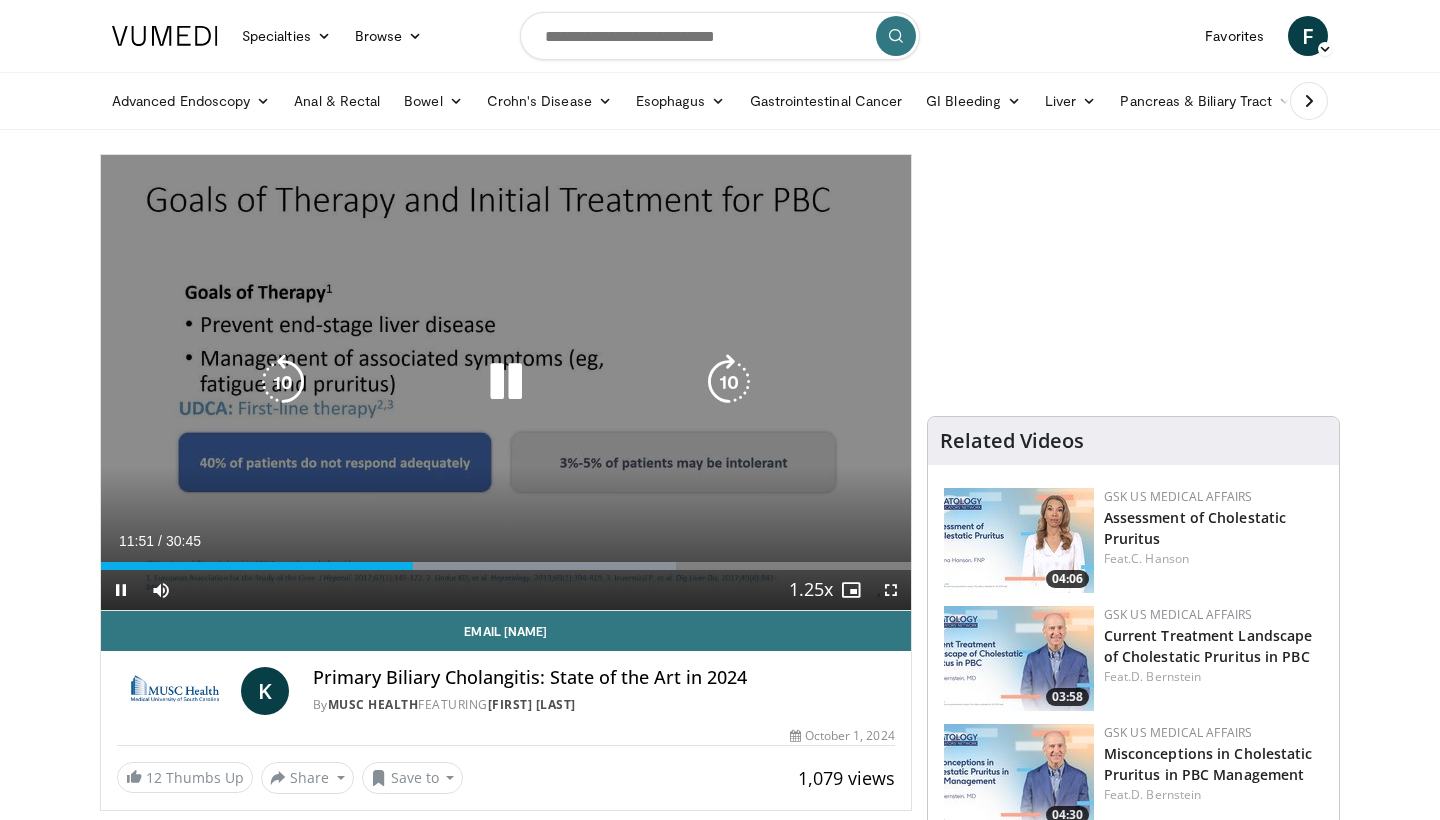 click at bounding box center [506, 382] 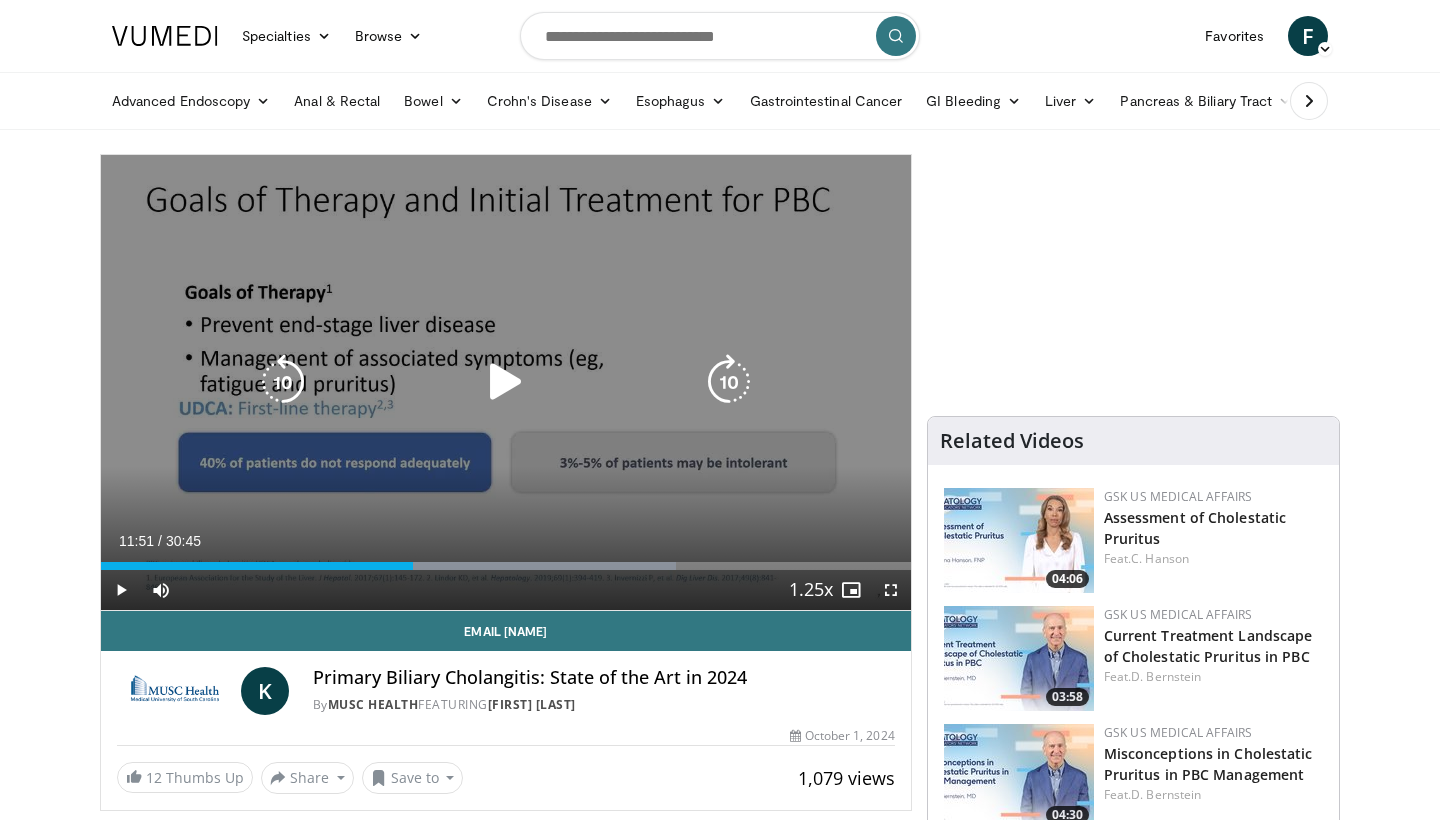 click at bounding box center (506, 382) 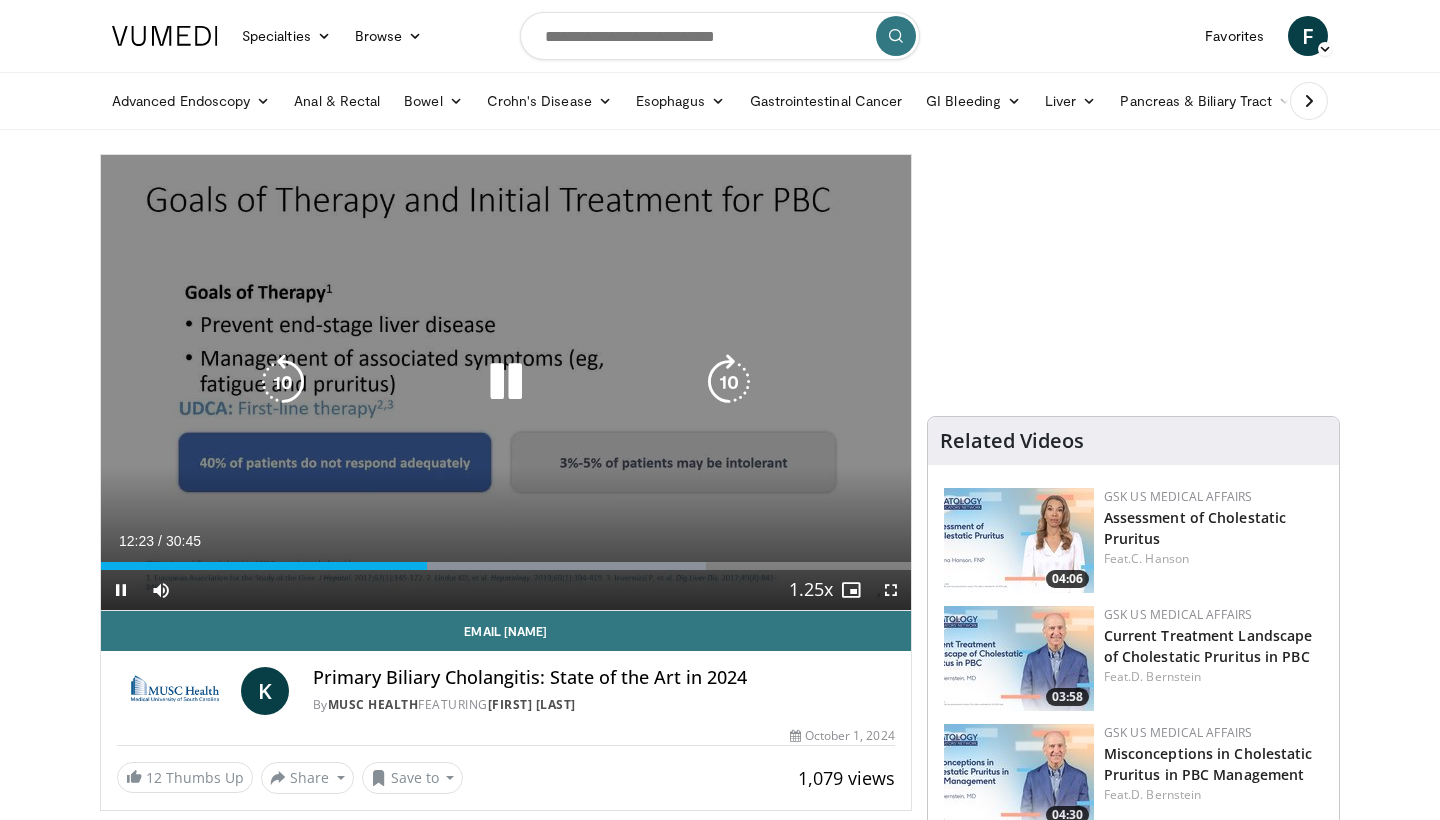 click at bounding box center [506, 382] 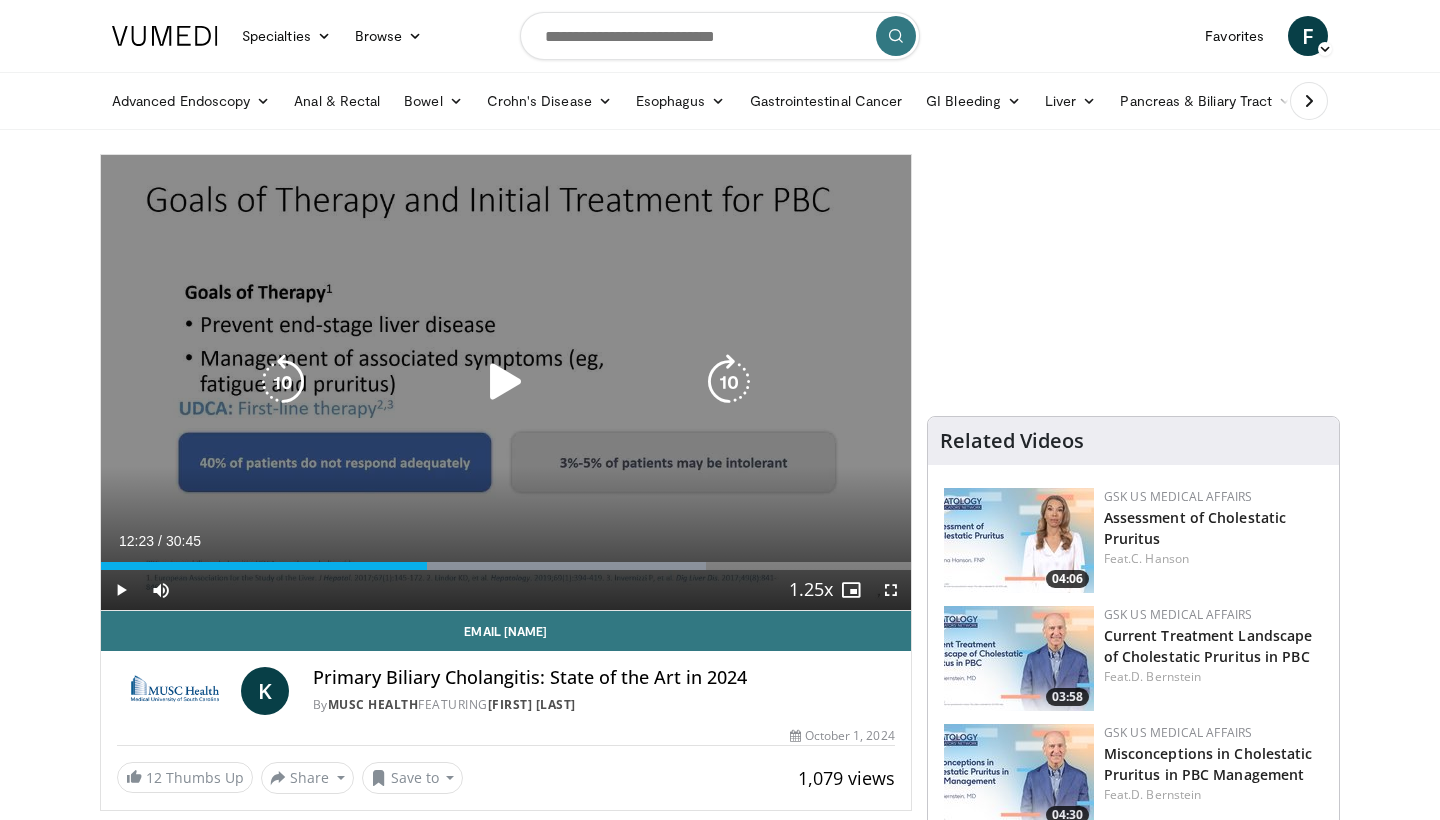 click at bounding box center [506, 382] 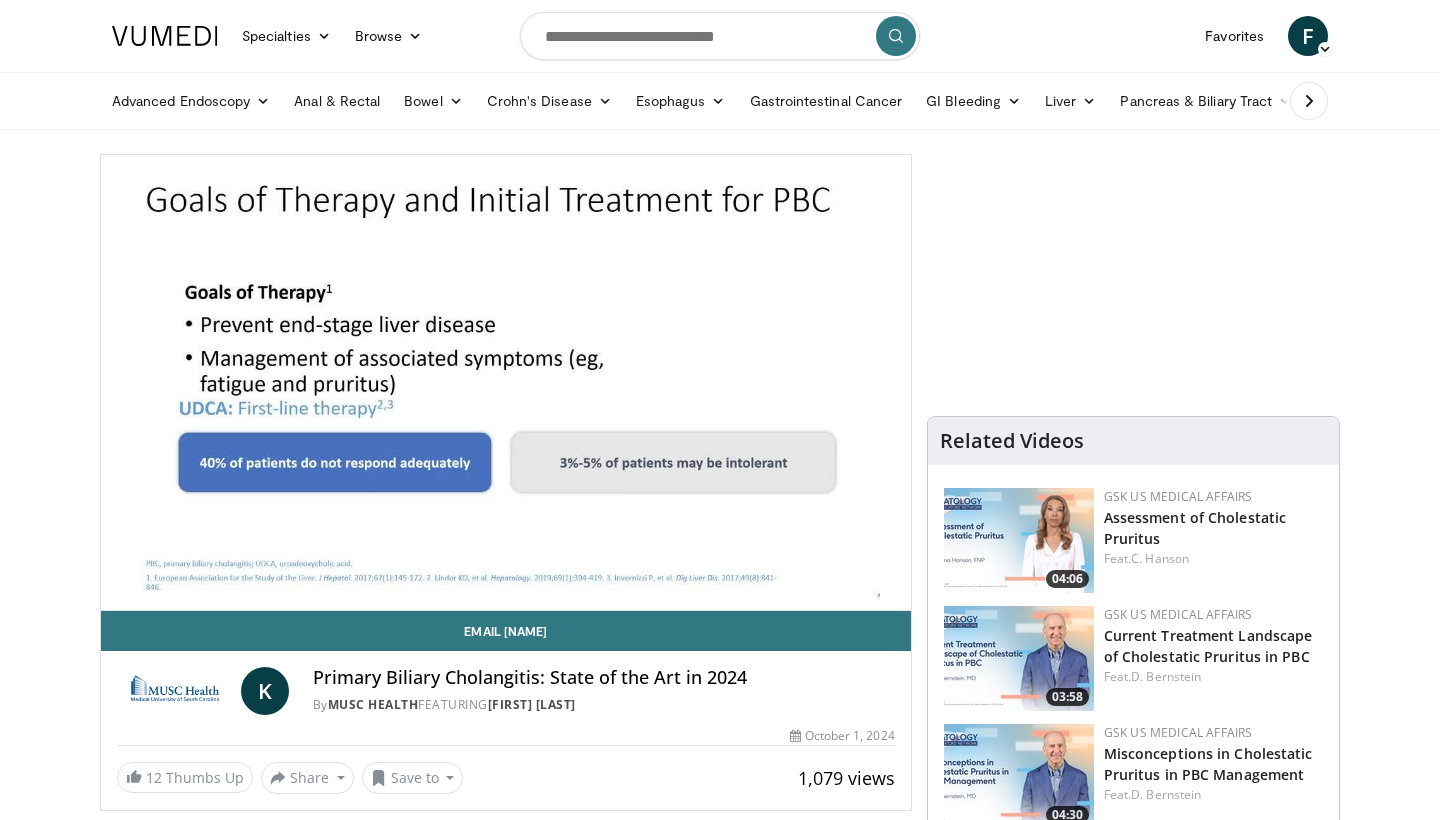 click on "Specialties
Adult & Family Medicine
Allergy, Asthma, Immunology
Anesthesiology
Cardiology
Dental
Dermatology
Endocrinology
Gastroenterology & Hepatology
General Surgery
Hematology & Oncology
Infectious Disease
Nephrology
Neurology
Neurosurgery
Obstetrics & Gynecology
Ophthalmology
Oral Maxillofacial
Orthopaedics
Otolaryngology
Pediatrics
Plastic Surgery
Podiatry
Psychiatry
Pulmonology
Radiation Oncology
Radiology
Rheumatology
Urology
Browse
F" at bounding box center [720, 36] 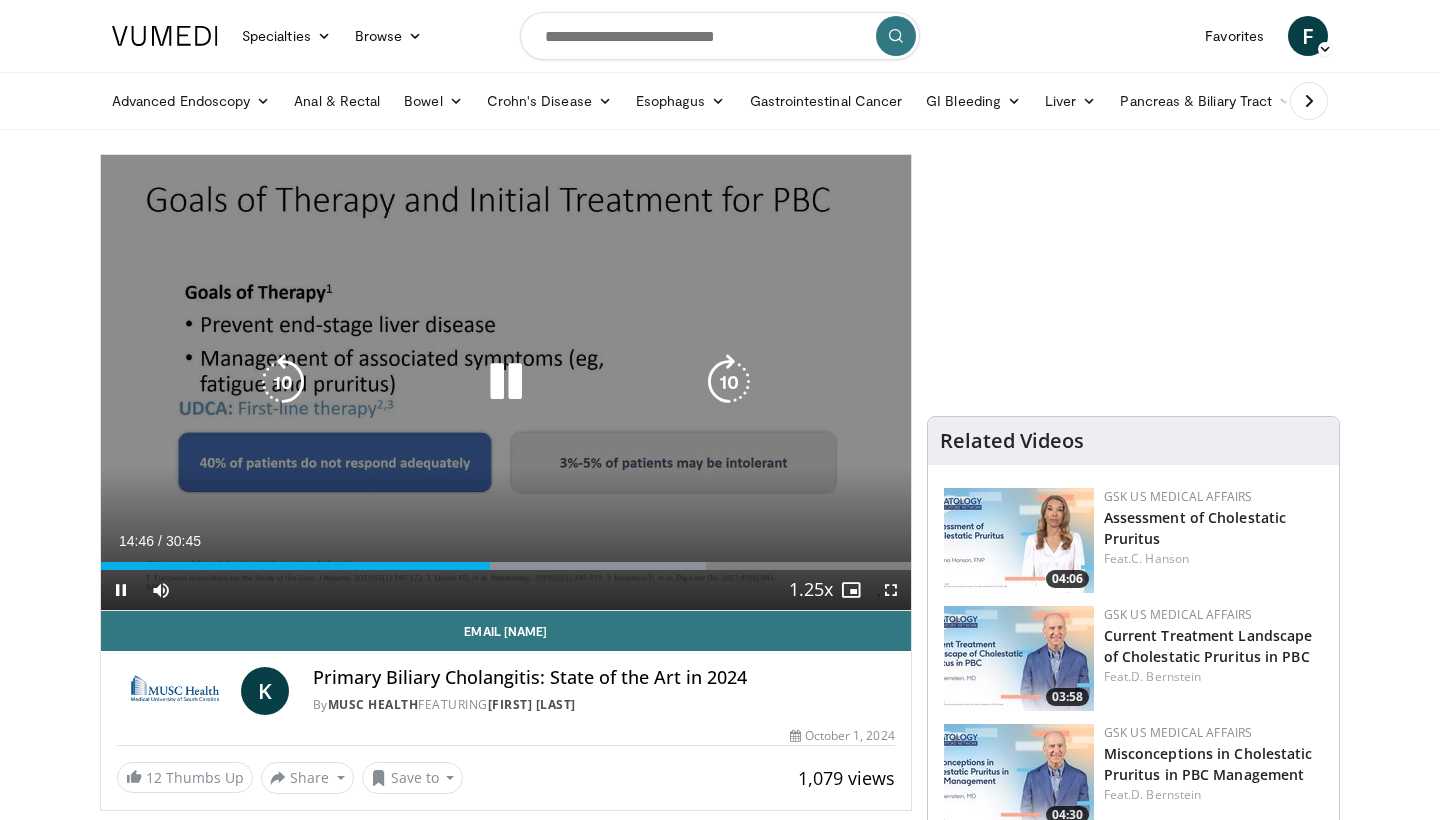 click at bounding box center [506, 382] 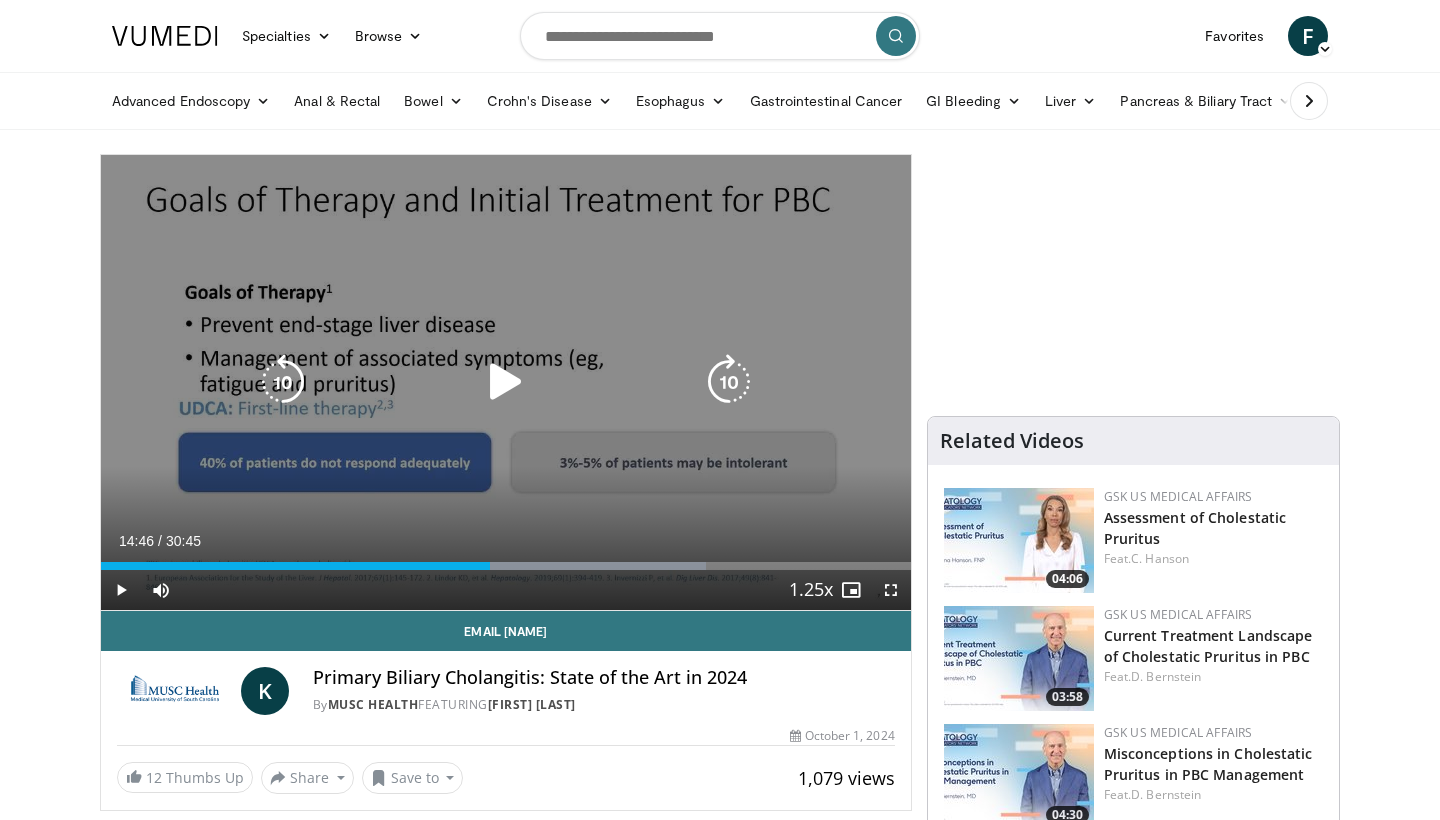 click at bounding box center (506, 382) 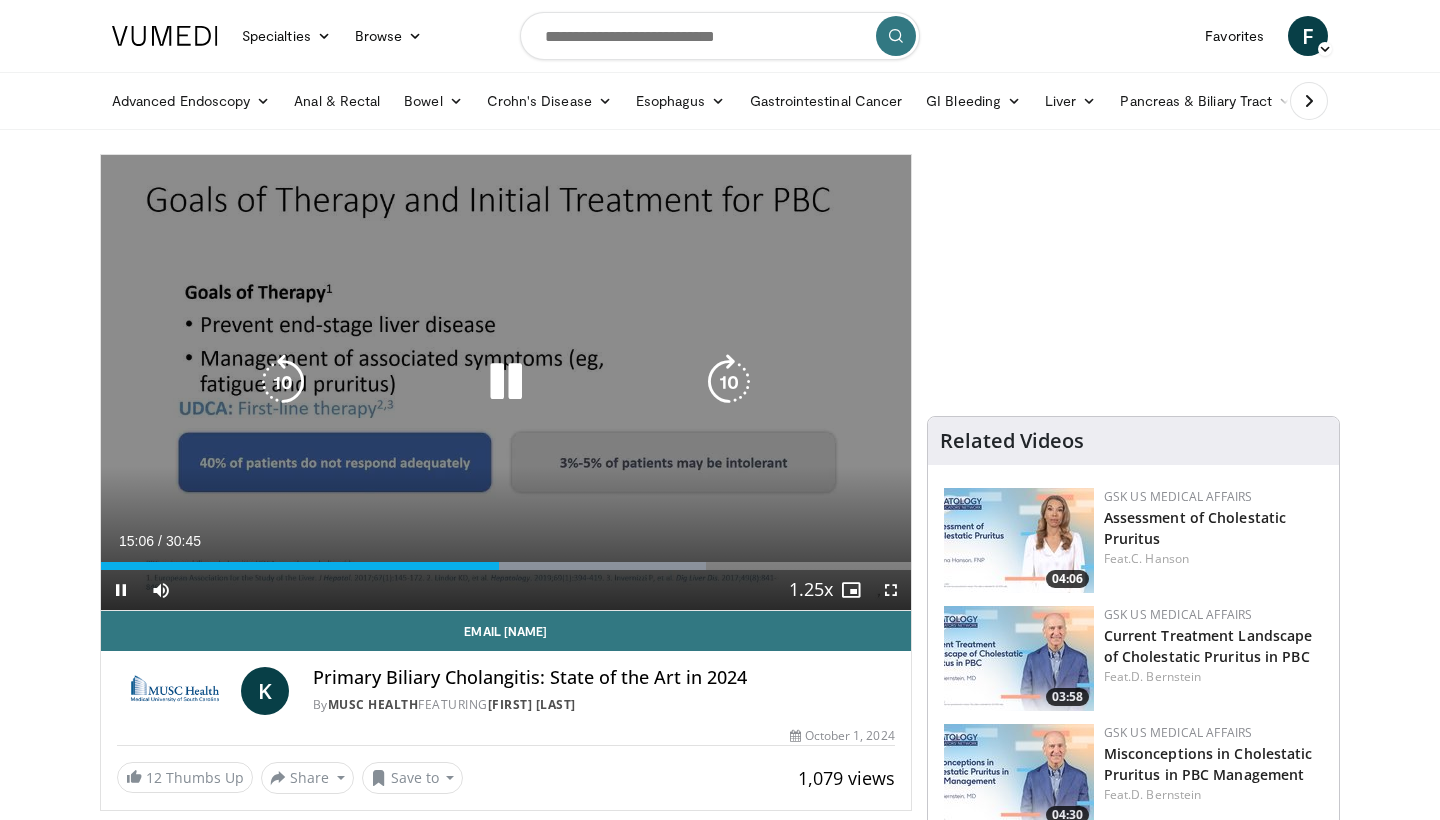 click at bounding box center [506, 382] 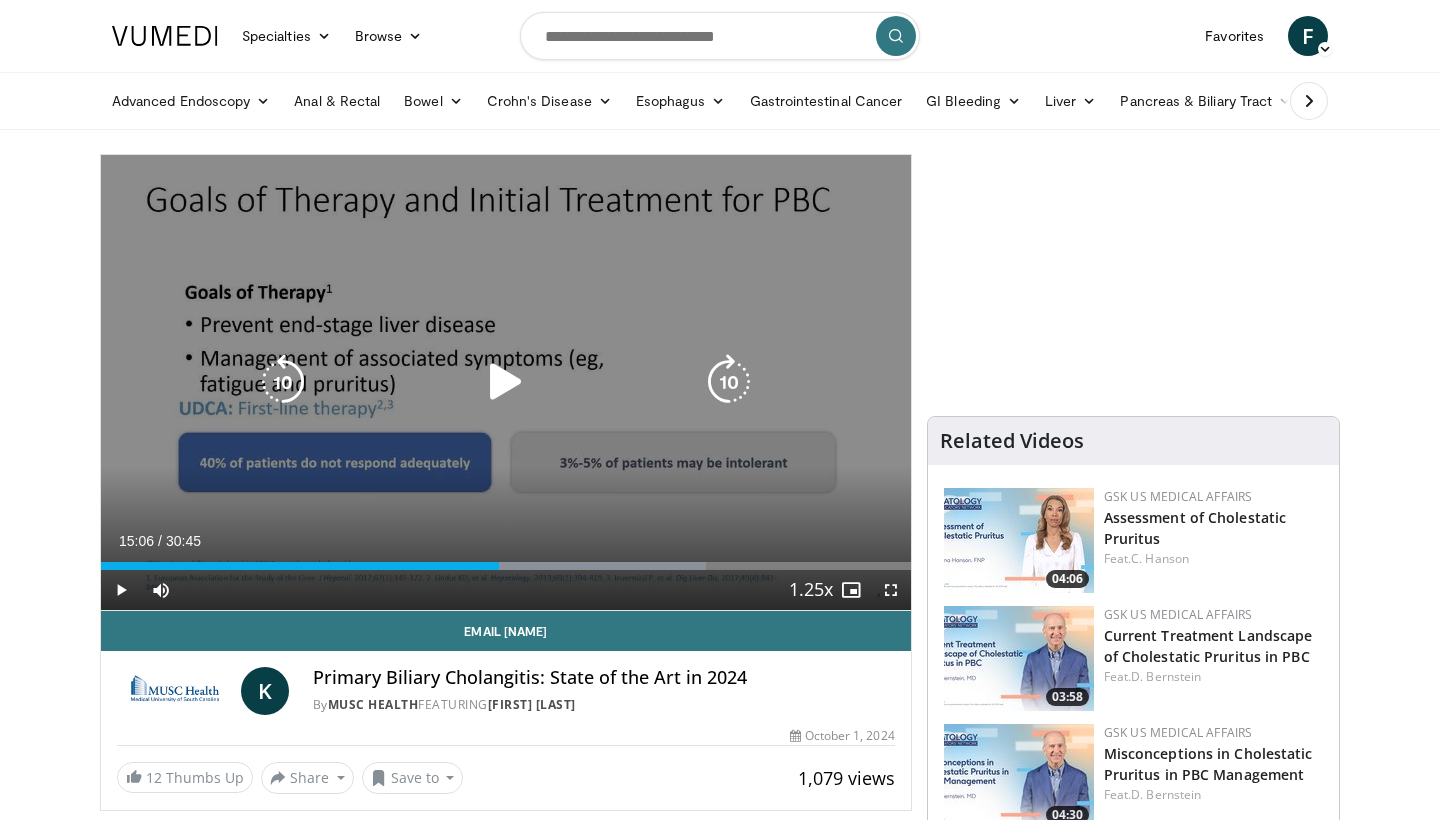 click at bounding box center (506, 382) 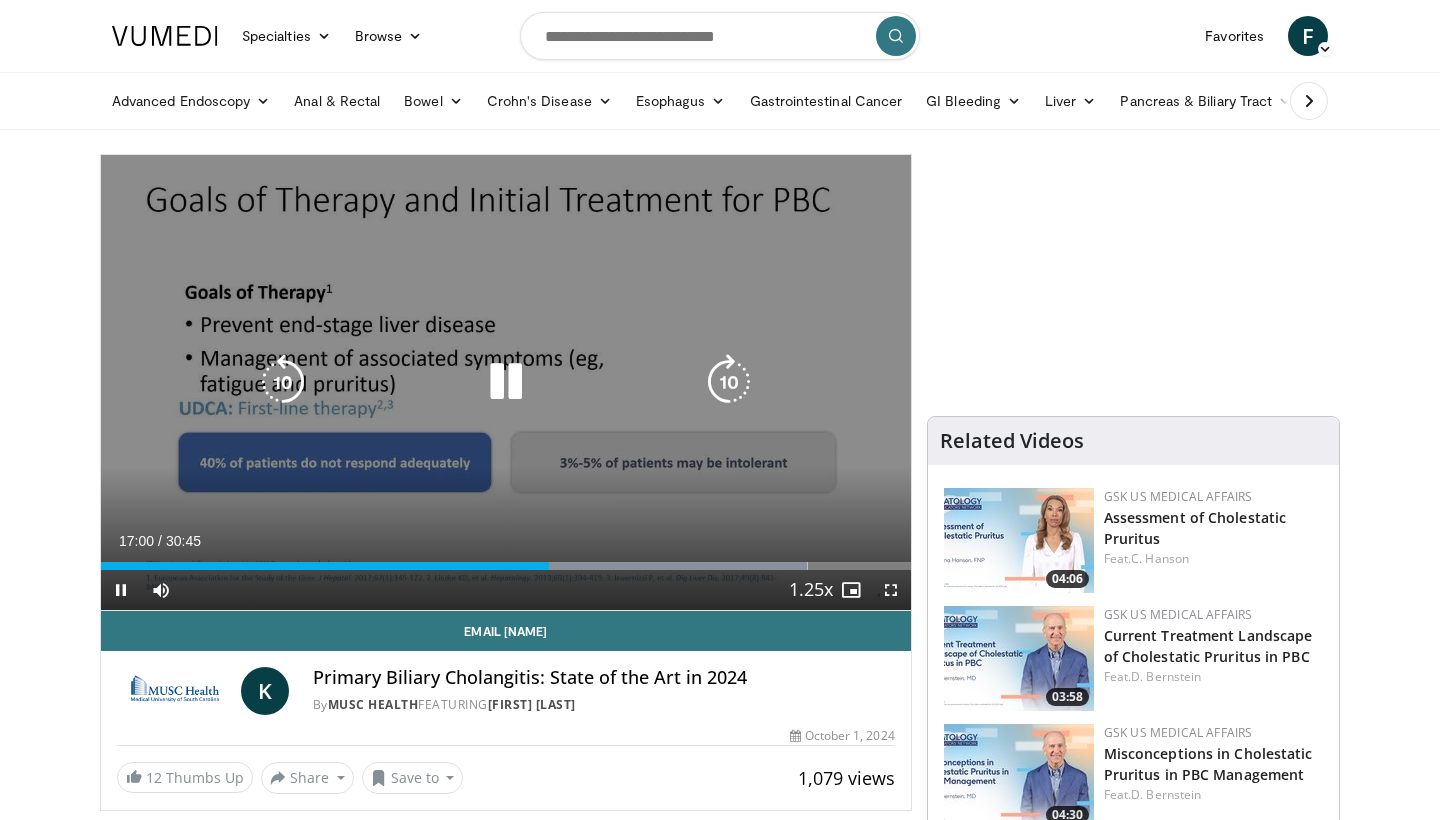 click at bounding box center (506, 382) 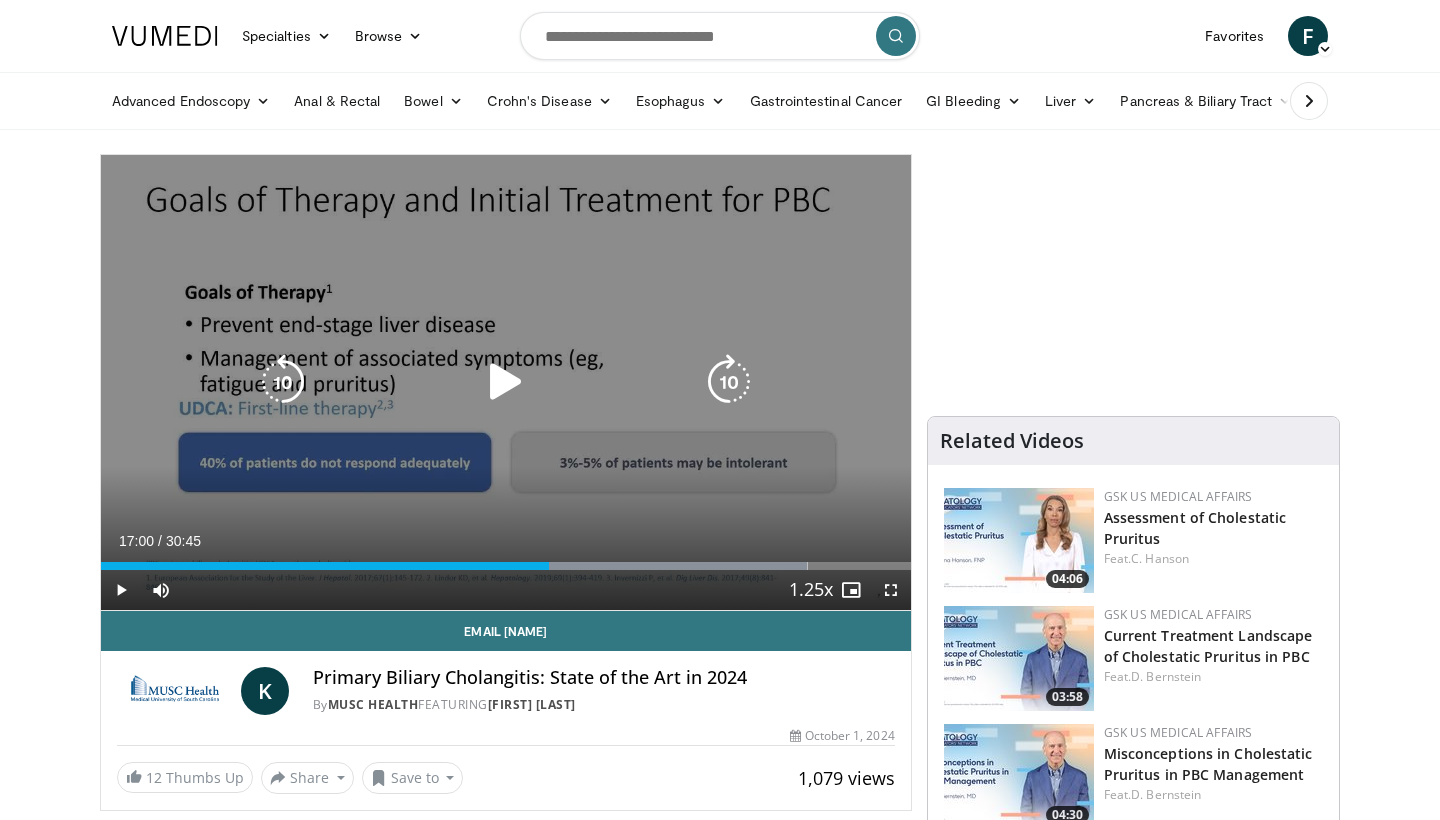 click at bounding box center [506, 382] 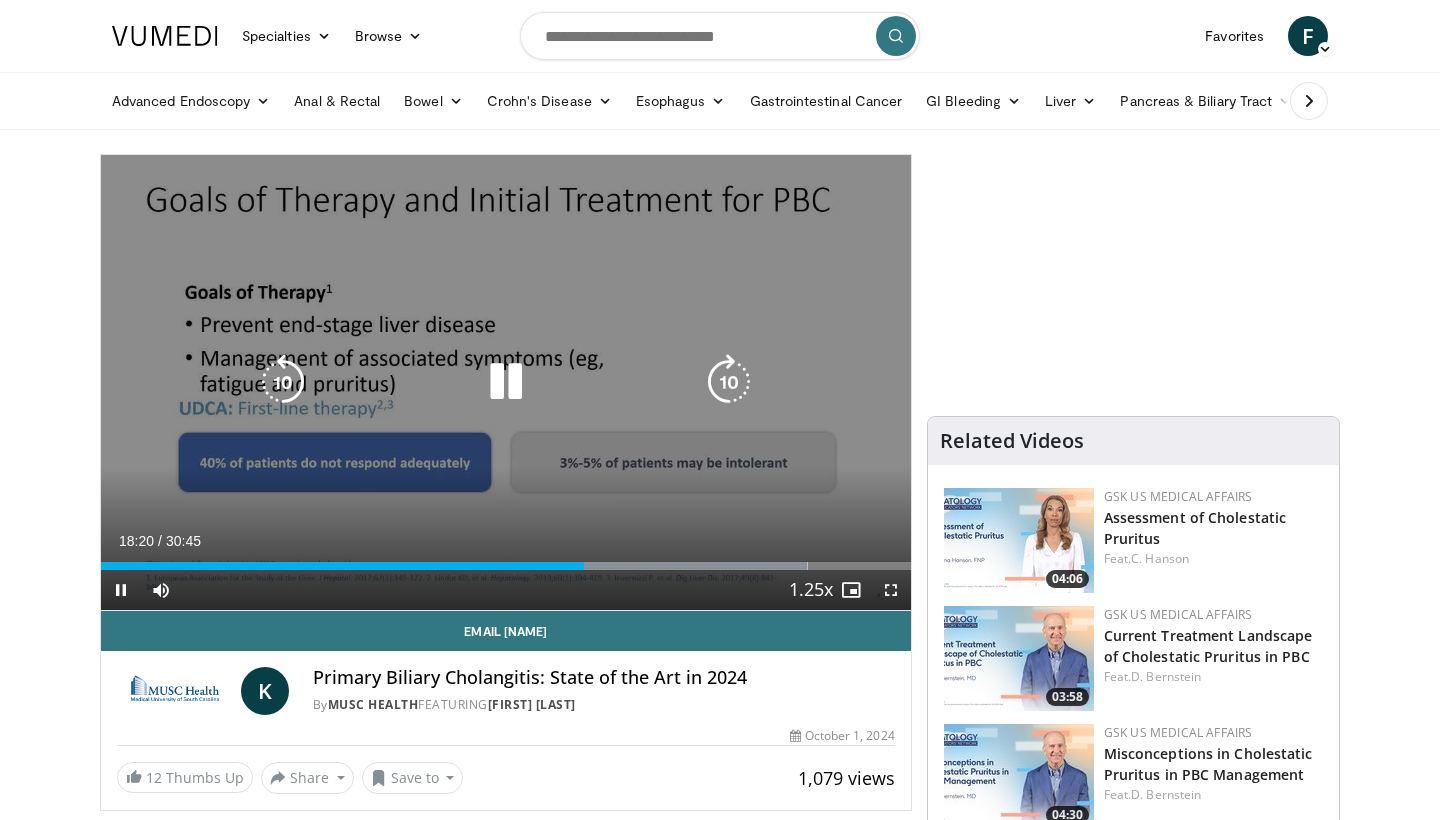 click at bounding box center (506, 382) 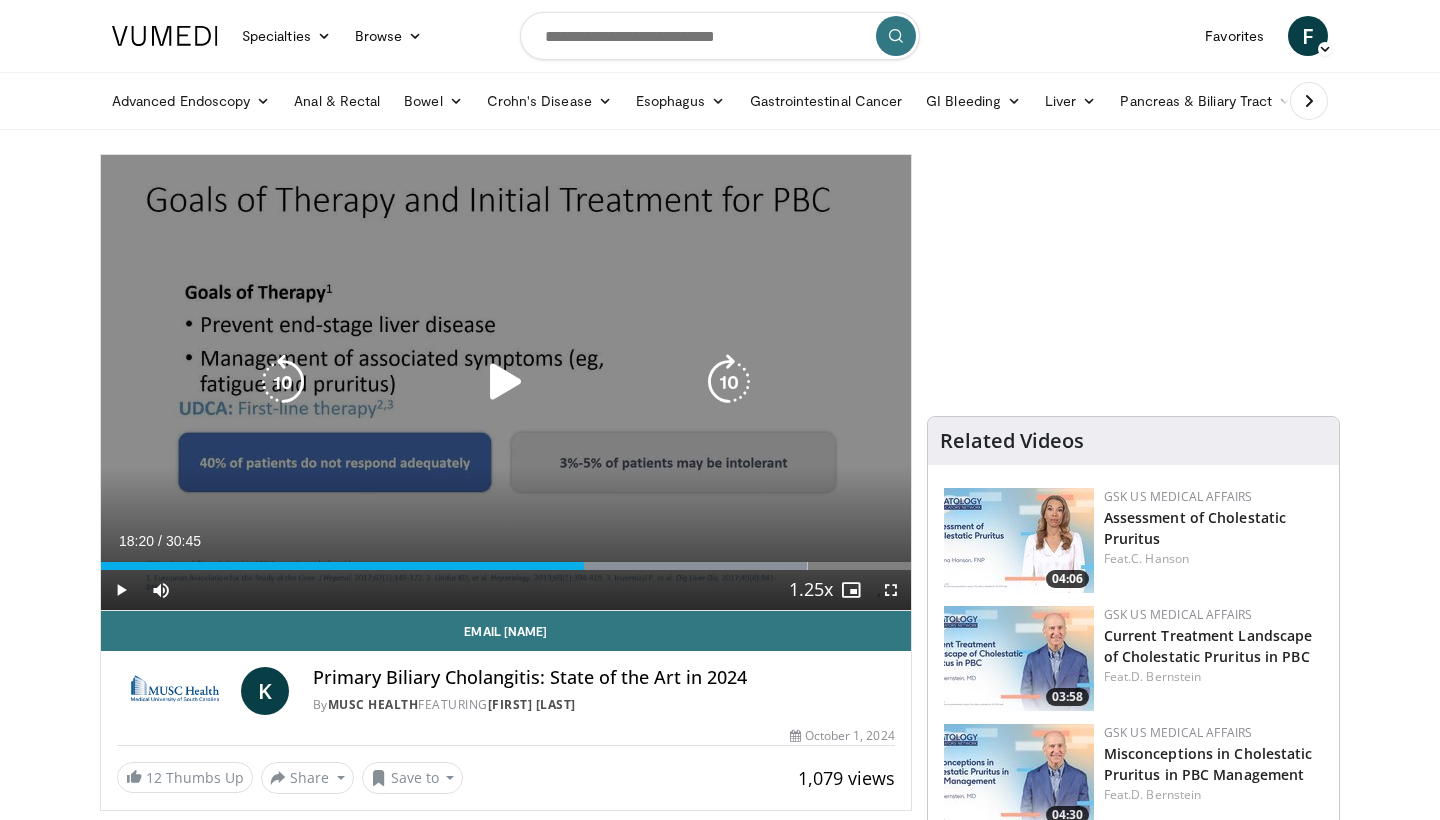 click at bounding box center [506, 382] 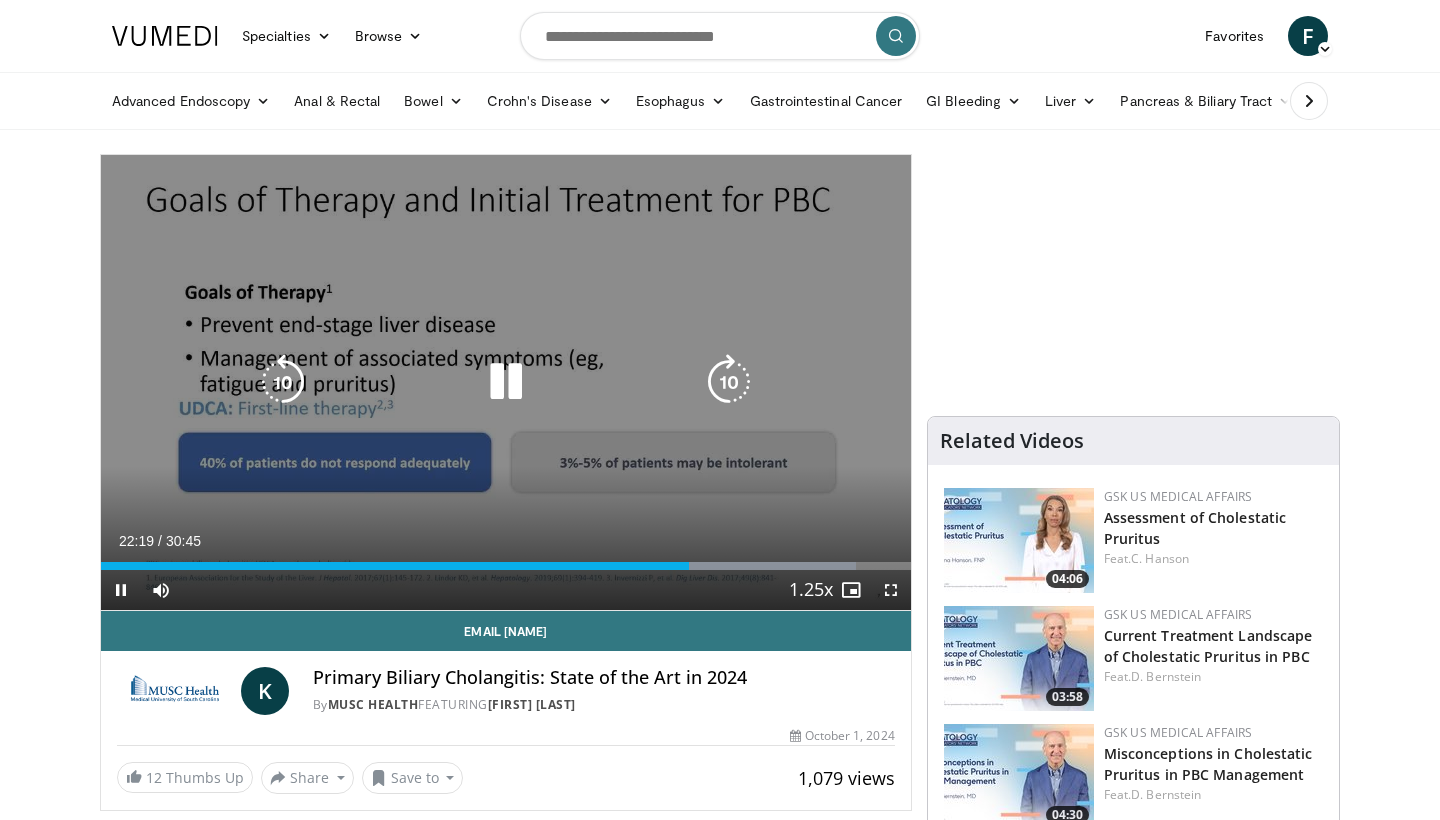 click at bounding box center (506, 382) 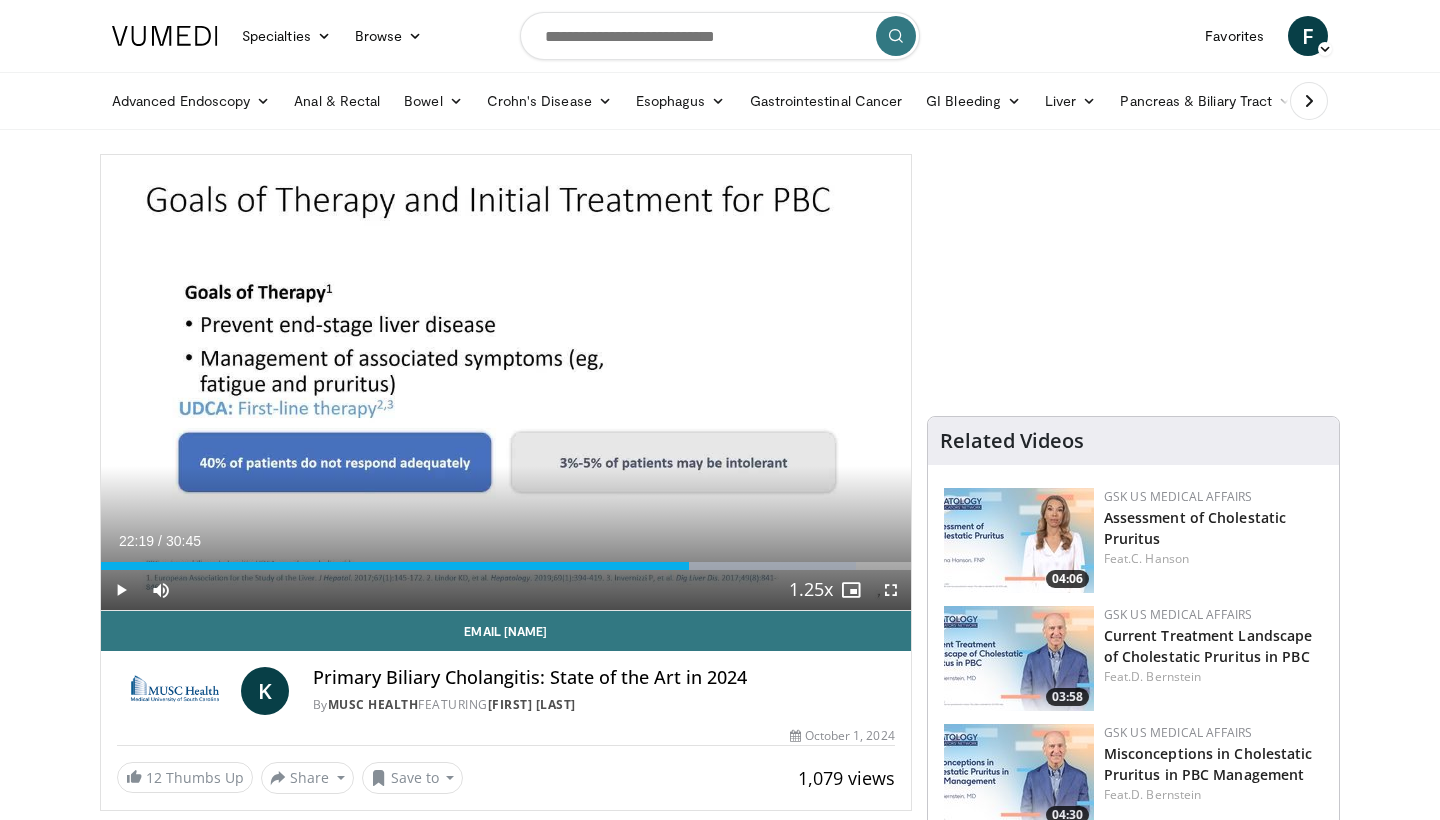 click on "50 seconds
Tap to unmute" at bounding box center (506, 382) 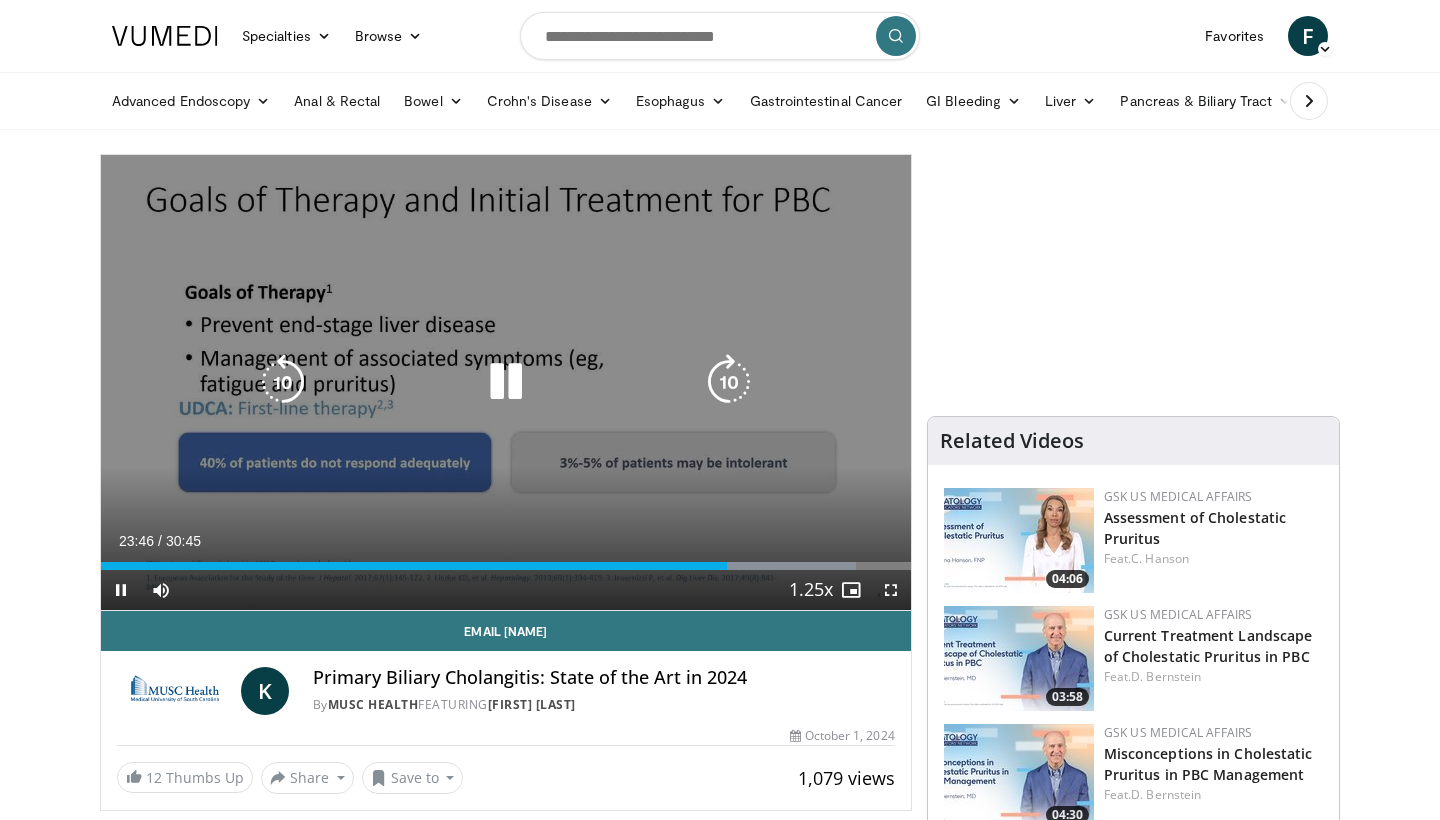 click at bounding box center [506, 382] 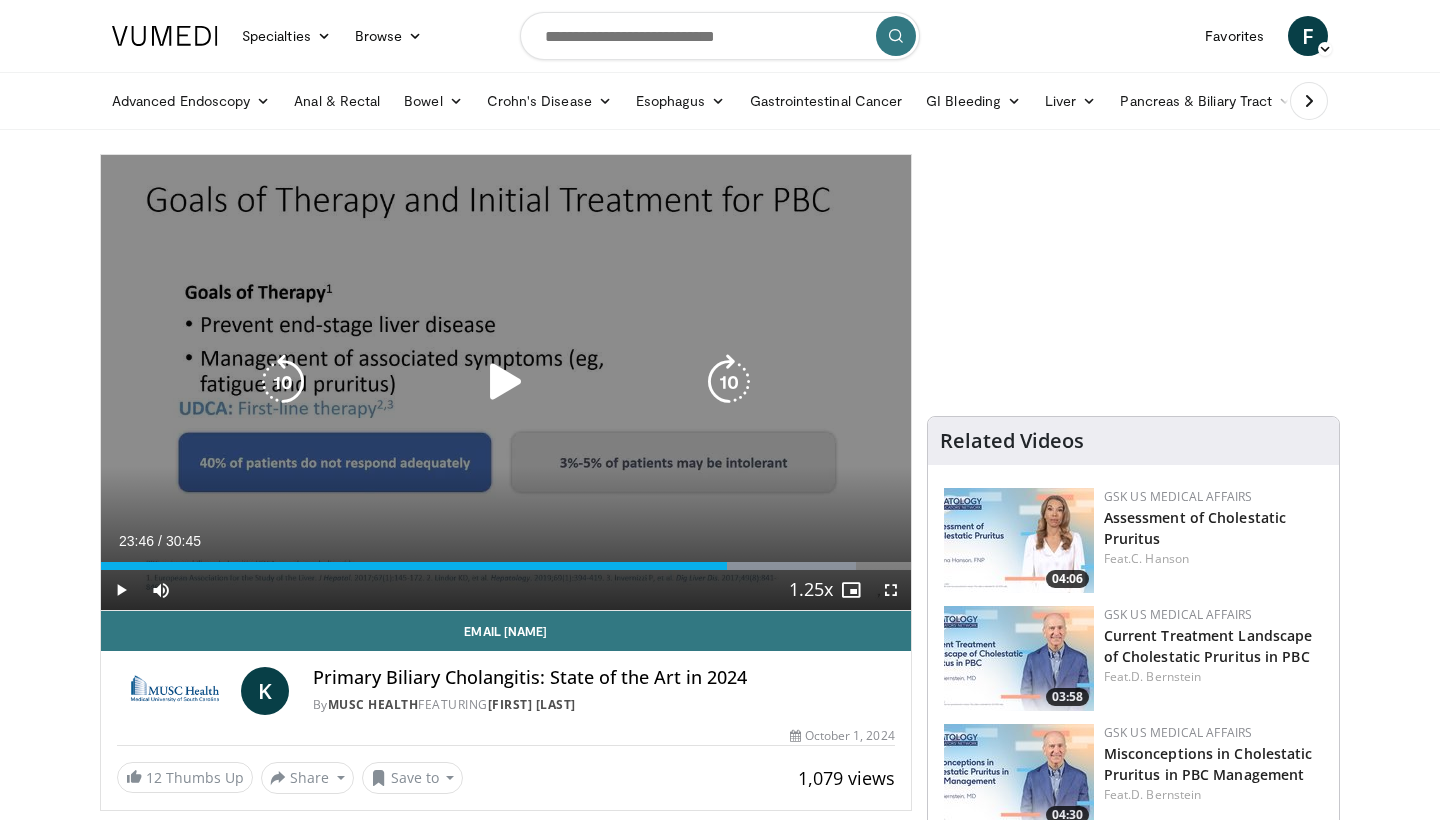 click on "50 seconds
Tap to unmute" at bounding box center [506, 382] 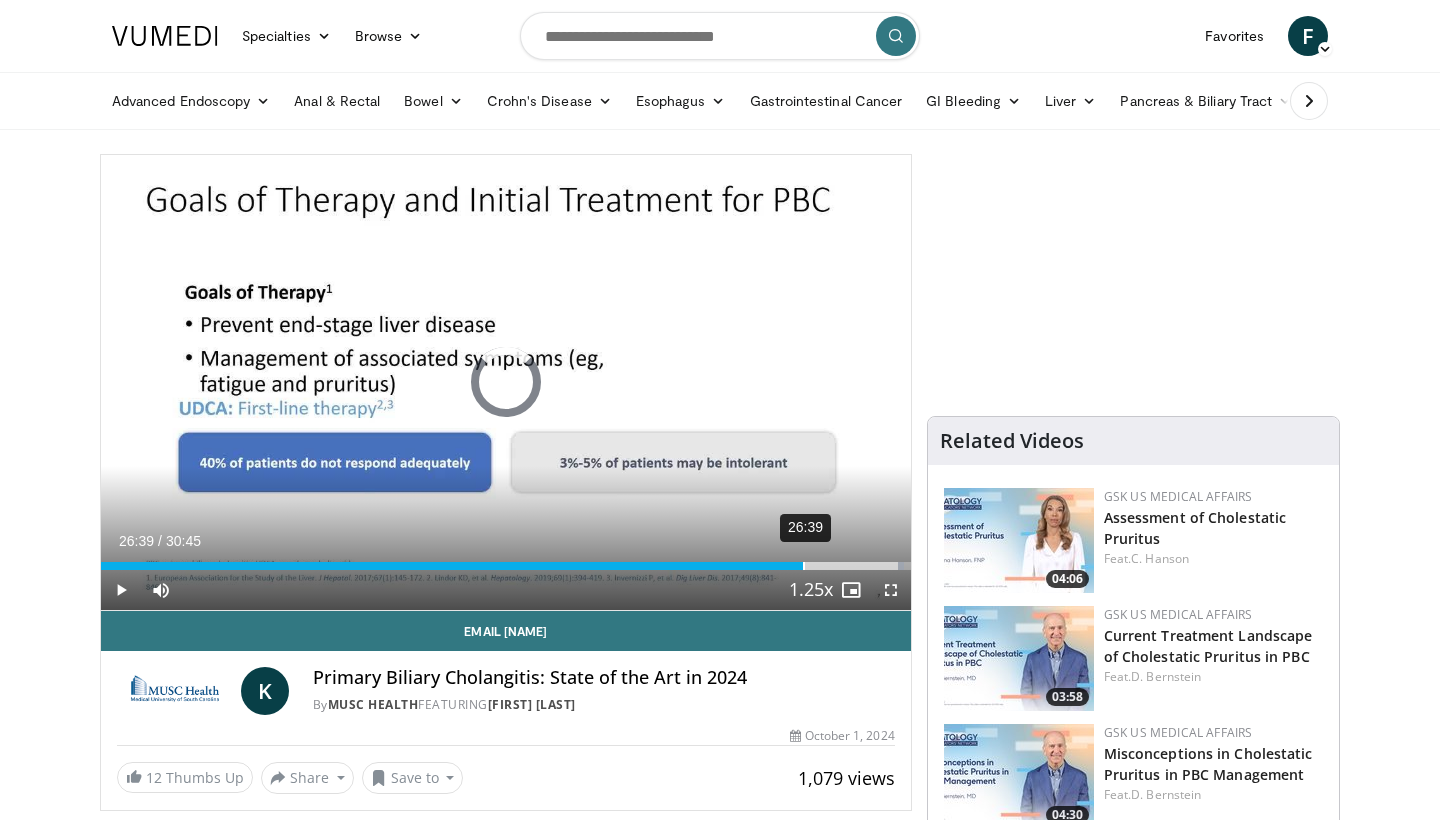 click on "Loaded :  99.18% 26:39 30:18" at bounding box center (506, 560) 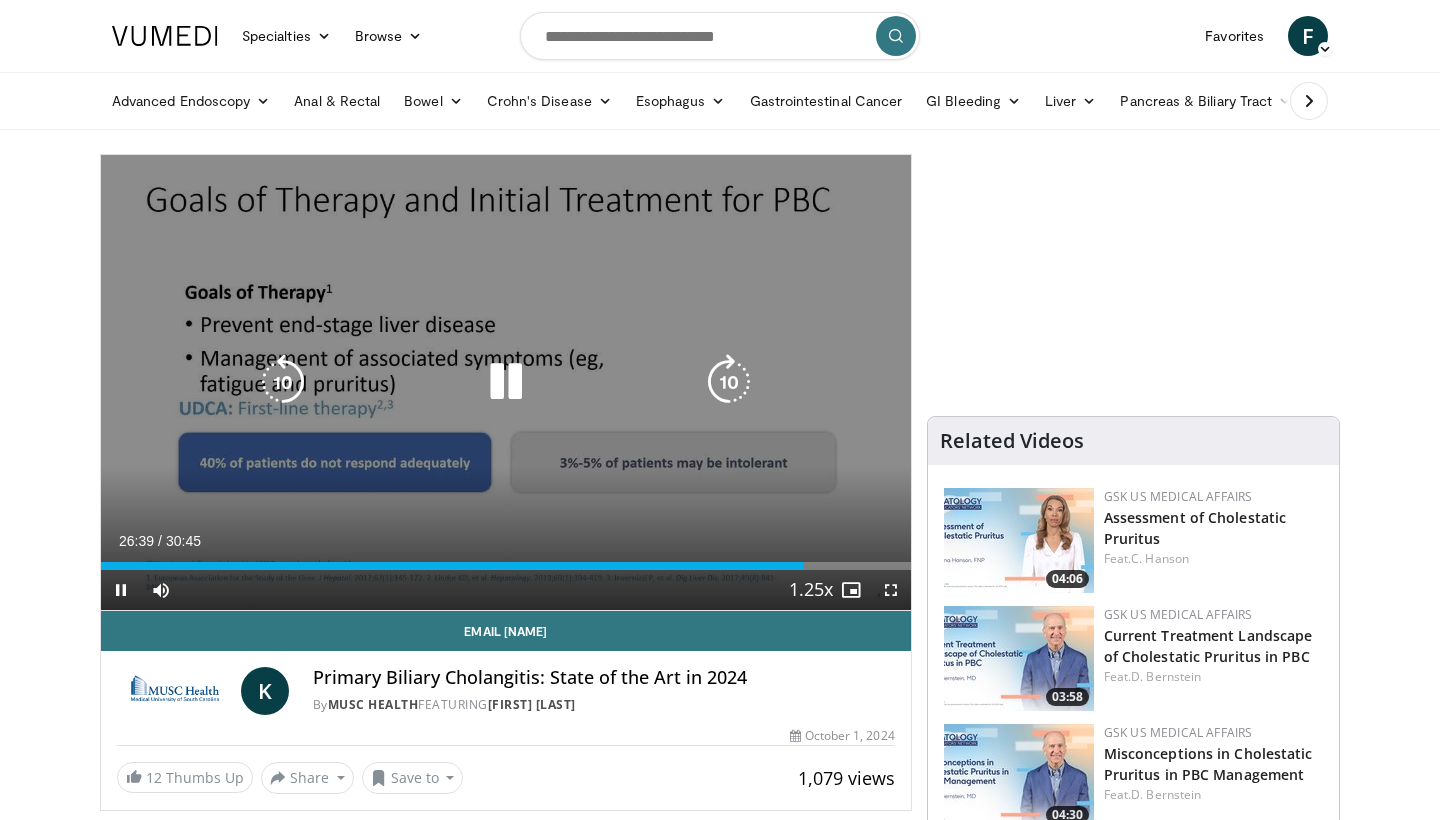 click at bounding box center [506, 382] 